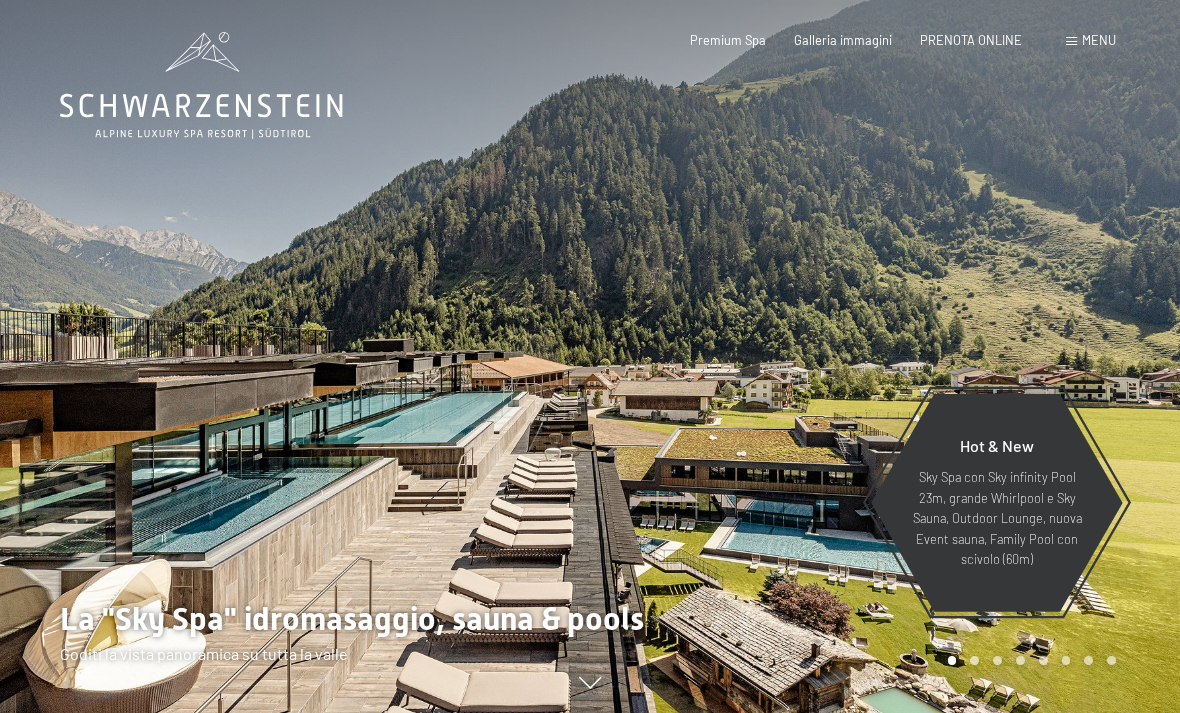 scroll, scrollTop: 0, scrollLeft: 0, axis: both 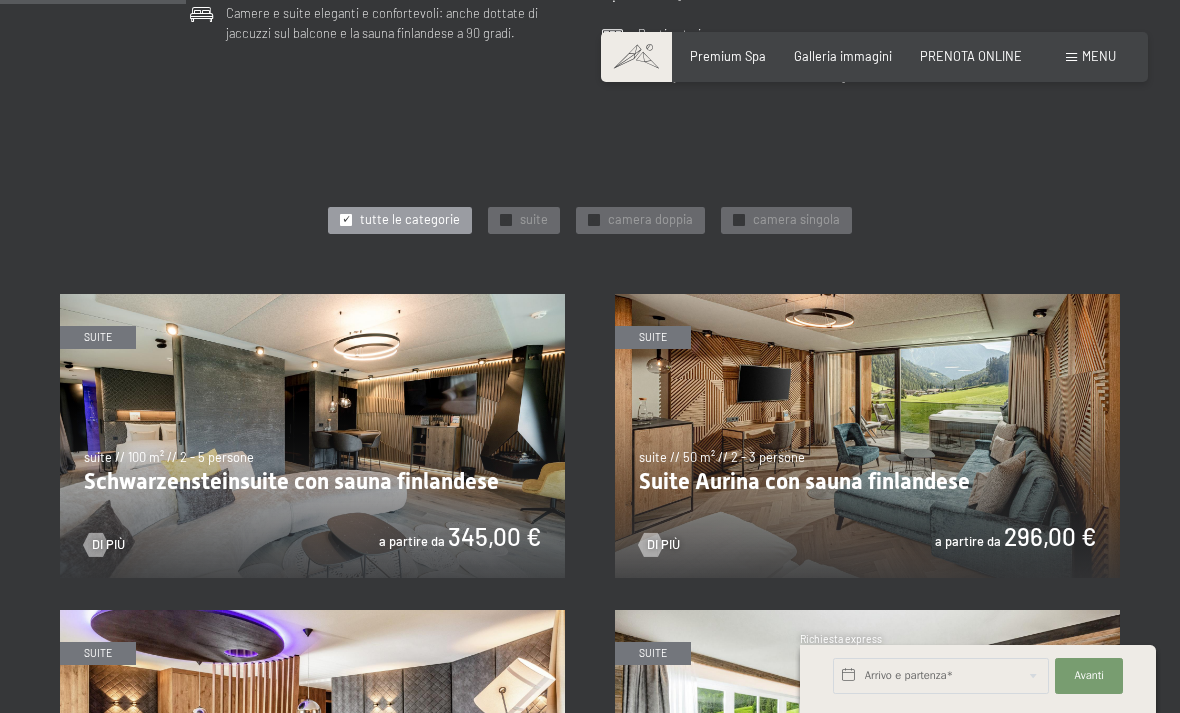 click on "camera doppia" at bounding box center [650, 220] 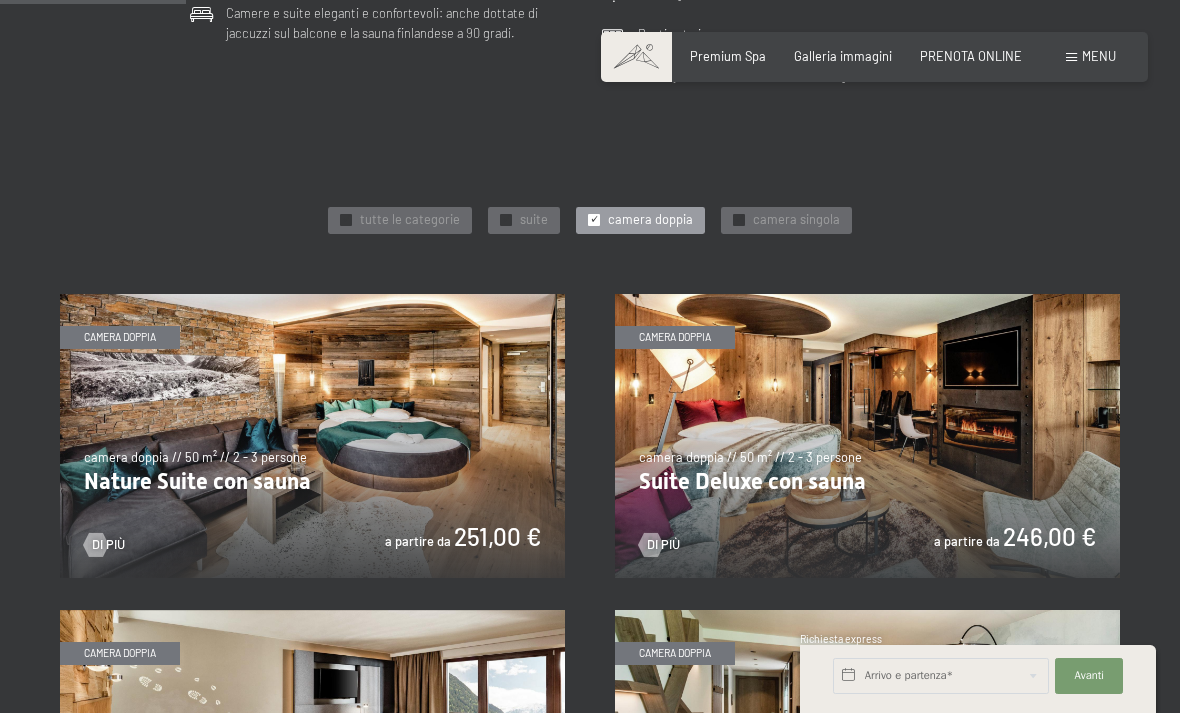 click on "✓       tutte le categorie" at bounding box center (400, 221) 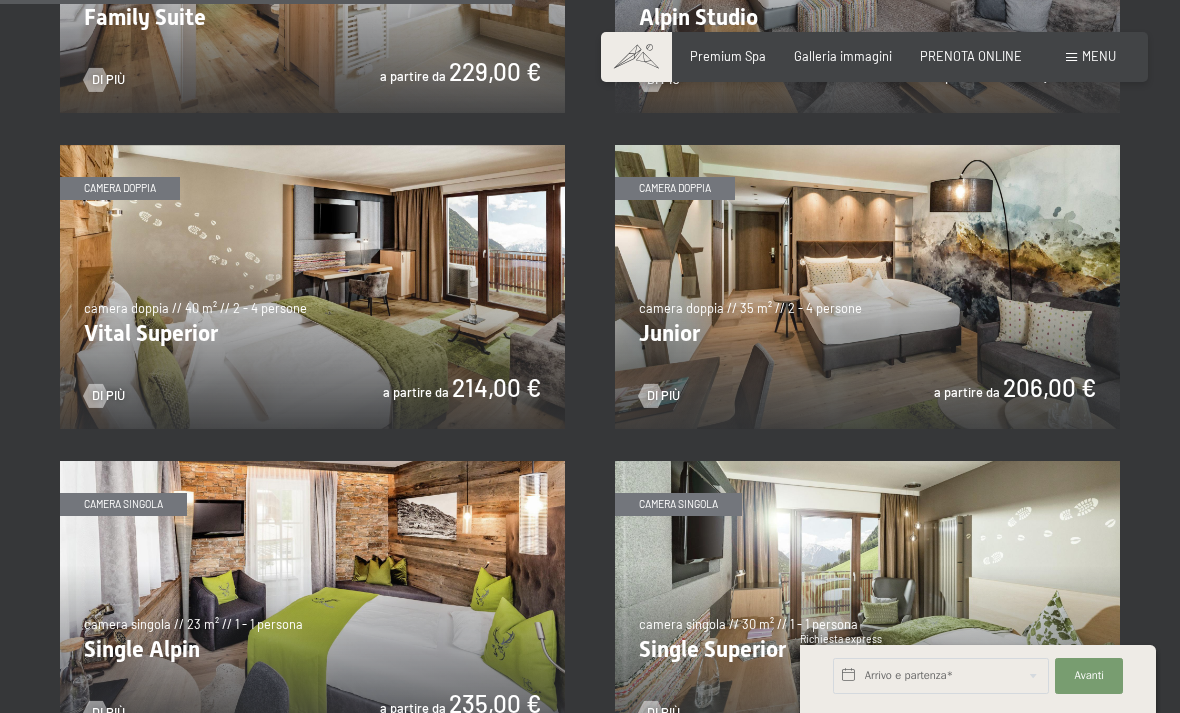 scroll, scrollTop: 2172, scrollLeft: 0, axis: vertical 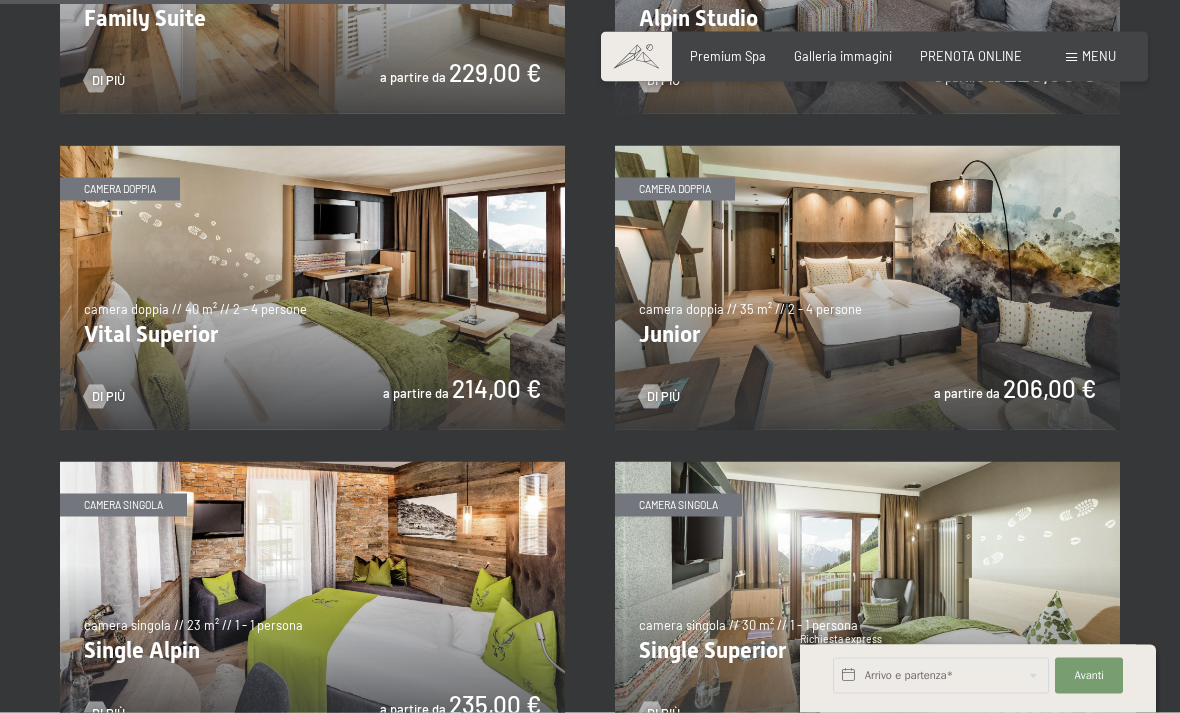 click at bounding box center (867, 288) 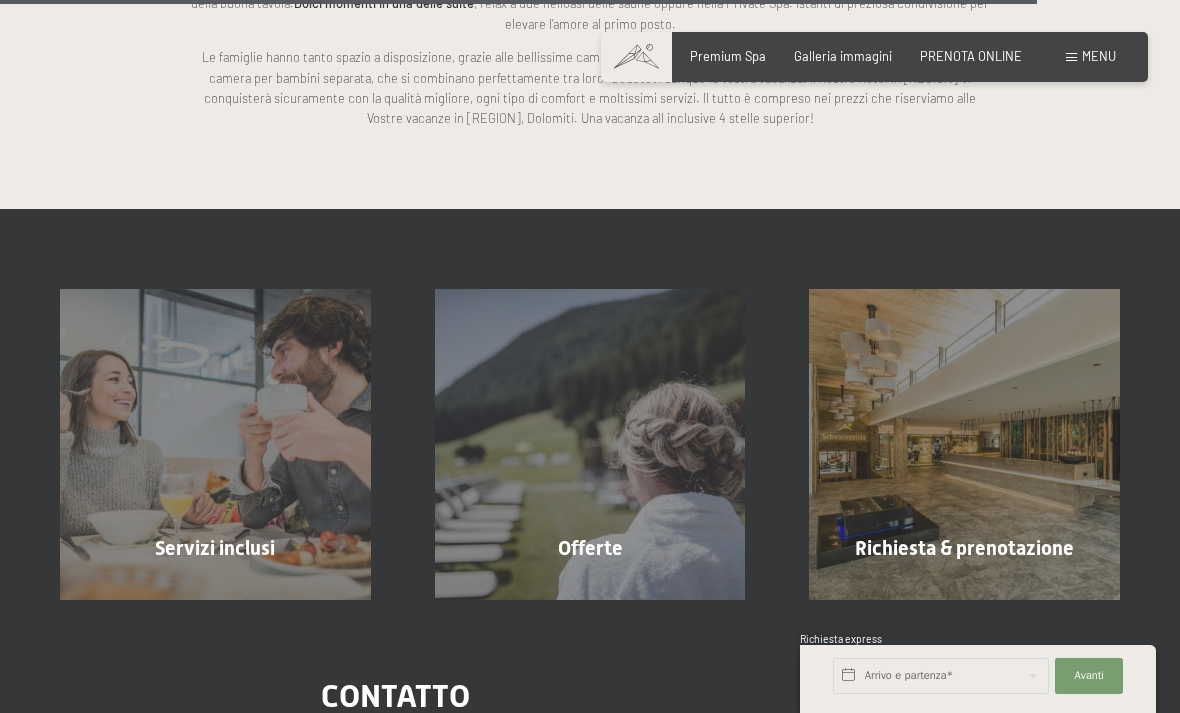 scroll, scrollTop: 4354, scrollLeft: 0, axis: vertical 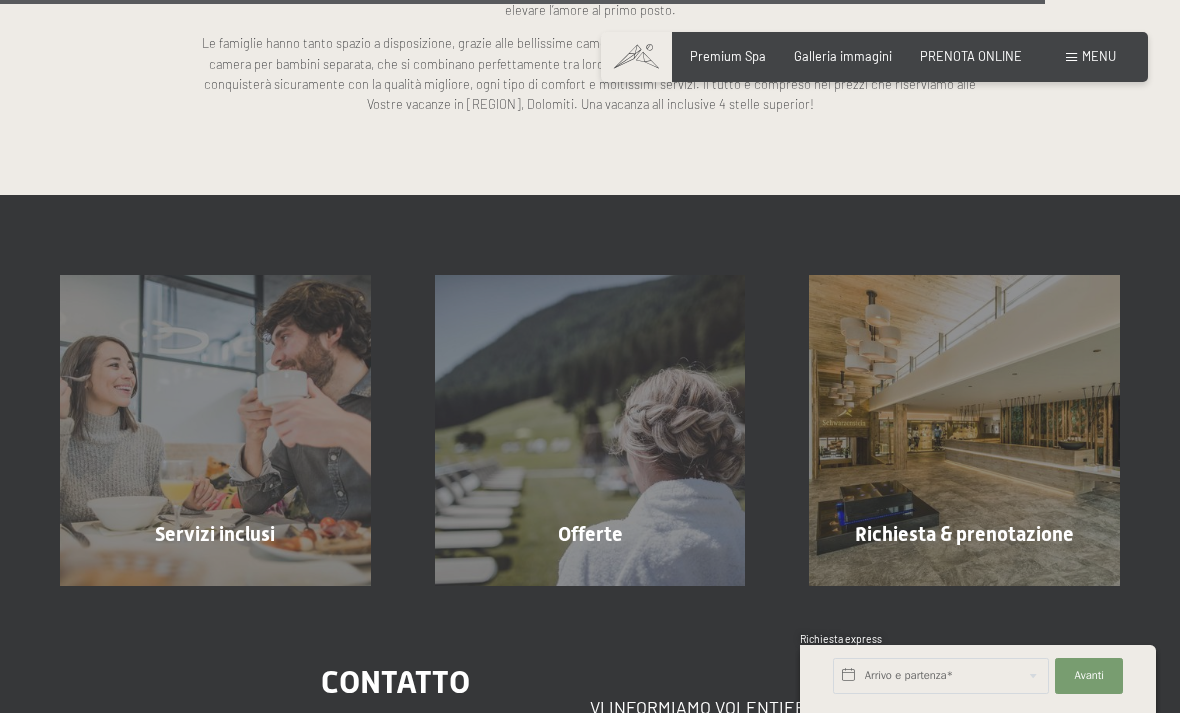click on "Offerte           mostra altro" at bounding box center (590, 430) 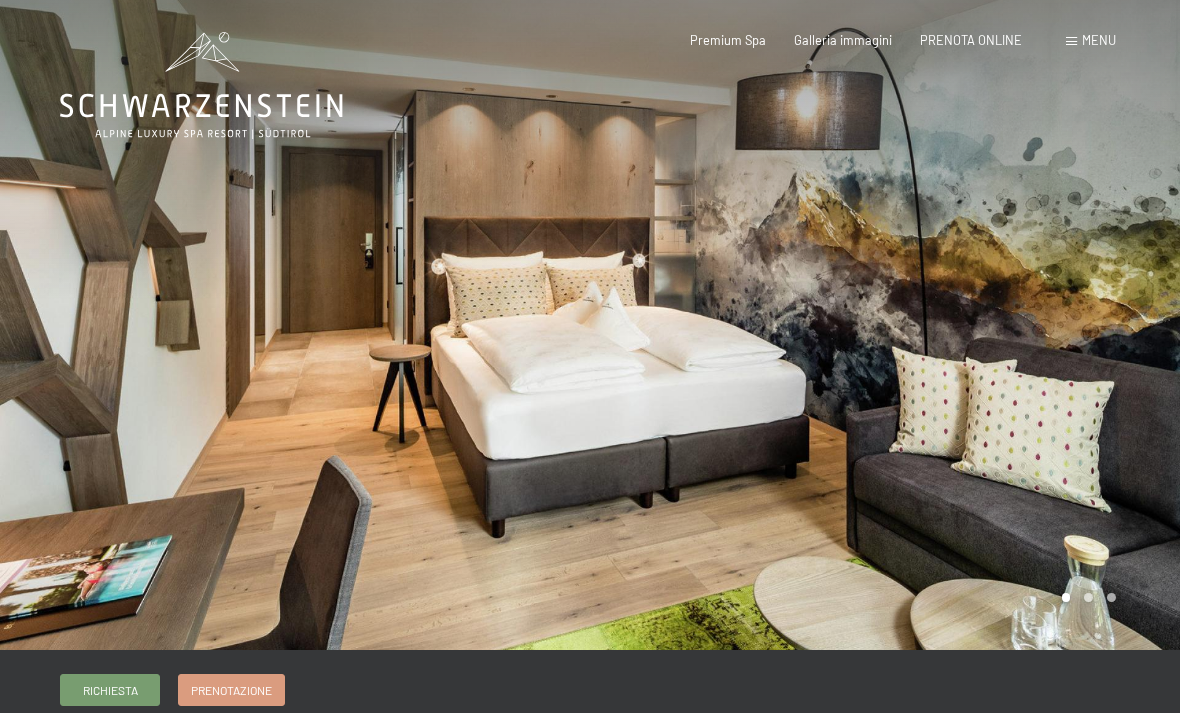 scroll, scrollTop: 188, scrollLeft: 0, axis: vertical 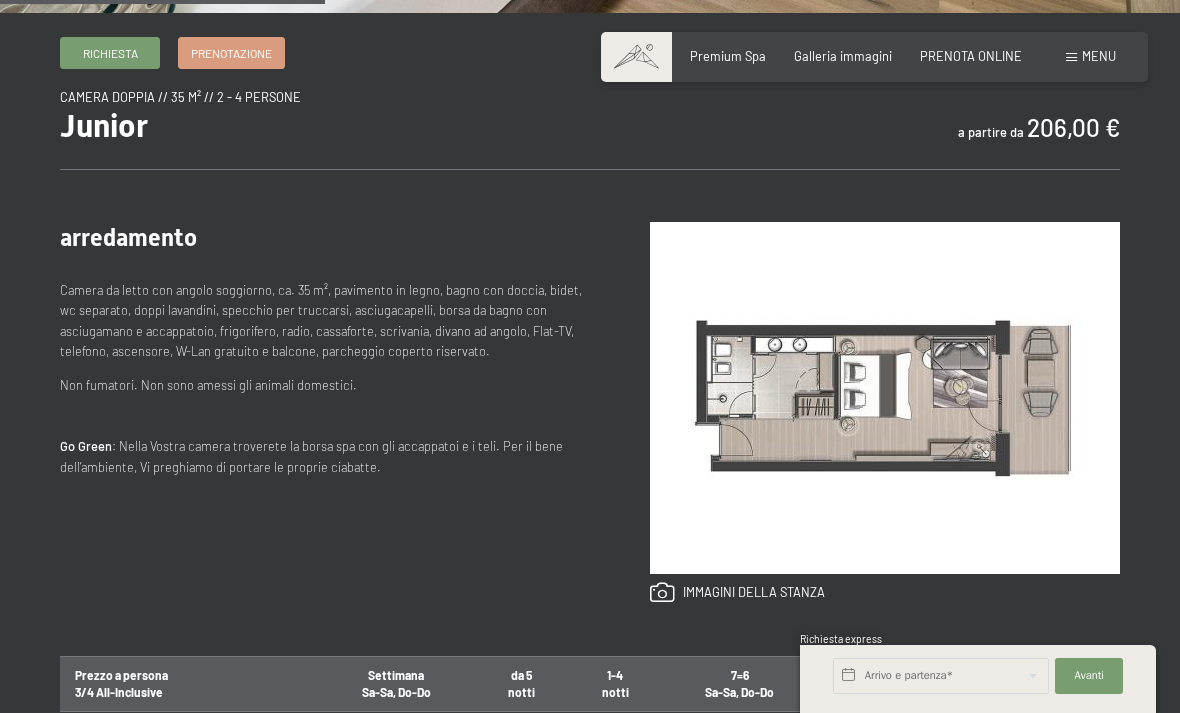 click at bounding box center (737, 593) 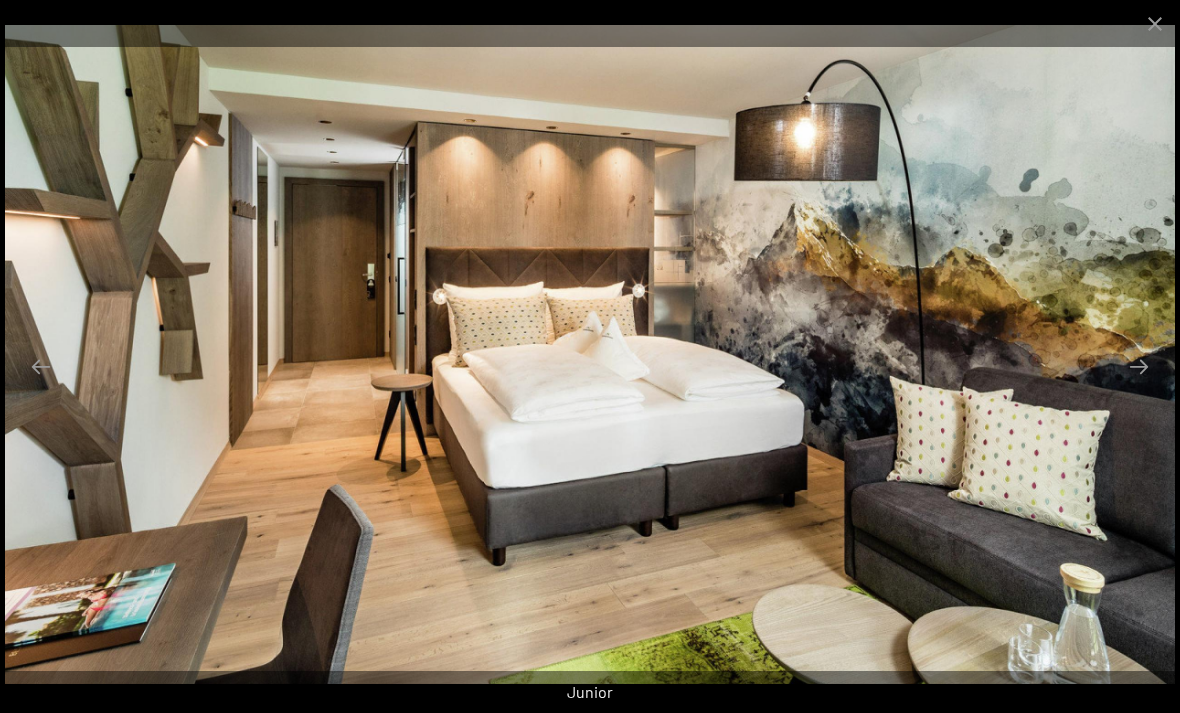 click at bounding box center [1139, 366] 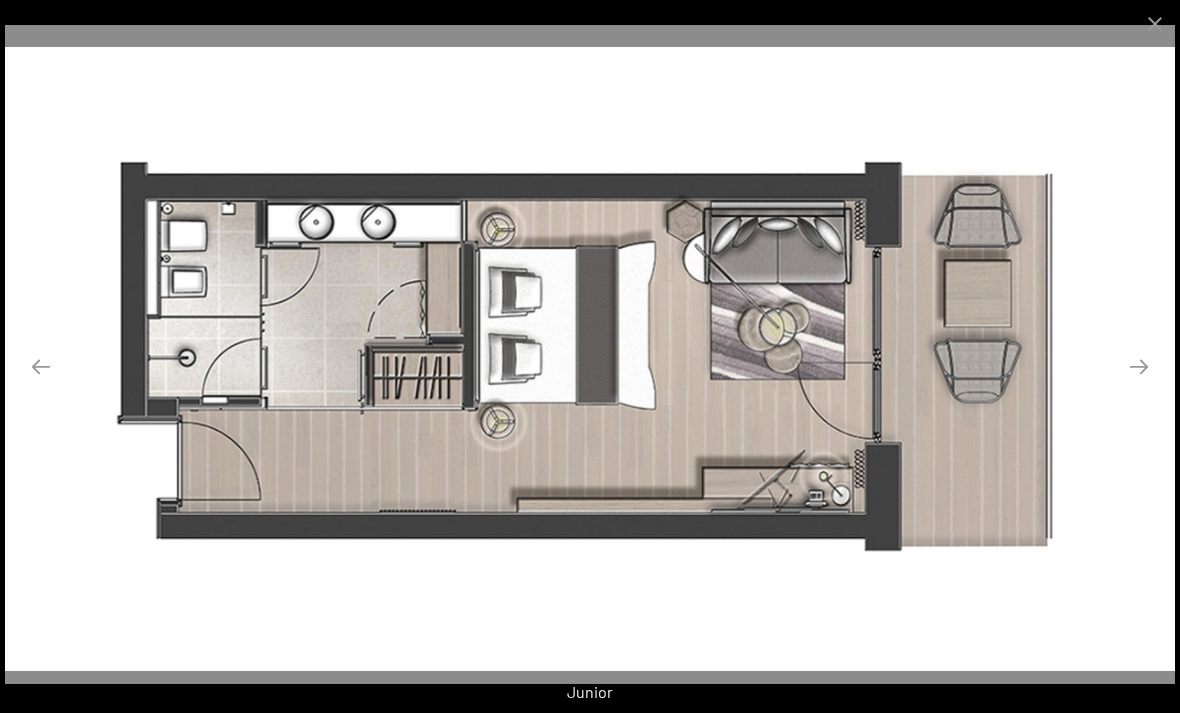 click at bounding box center [1139, 366] 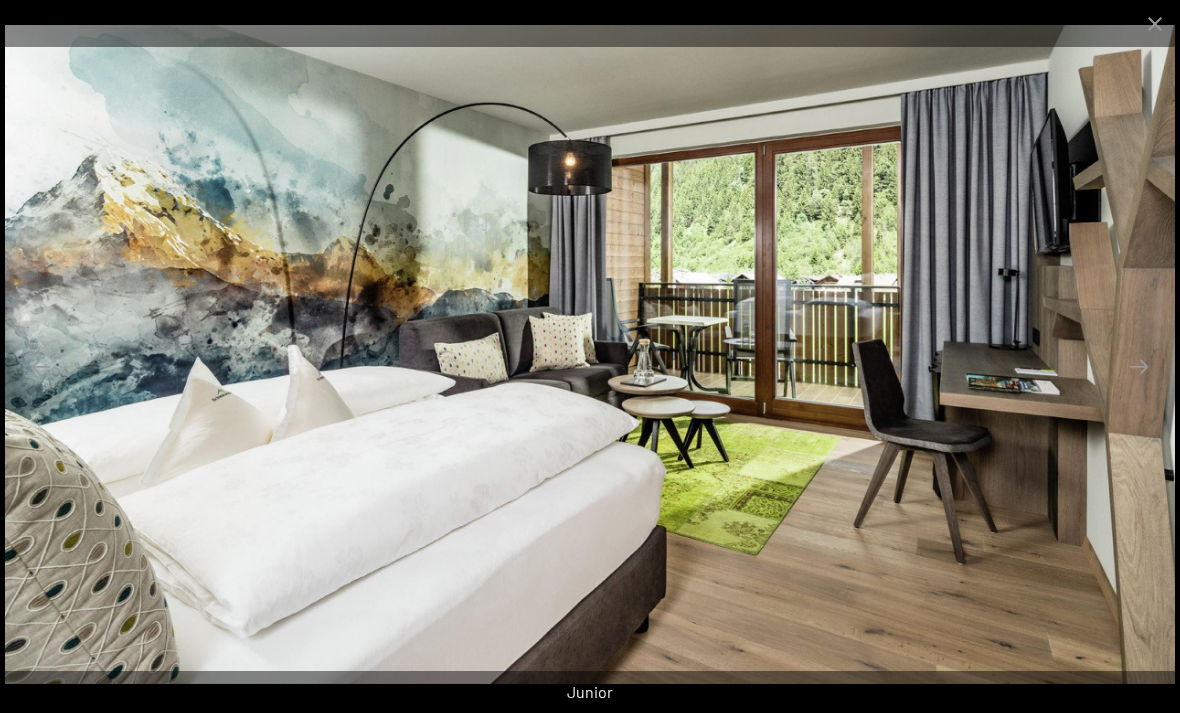 click at bounding box center (1139, 366) 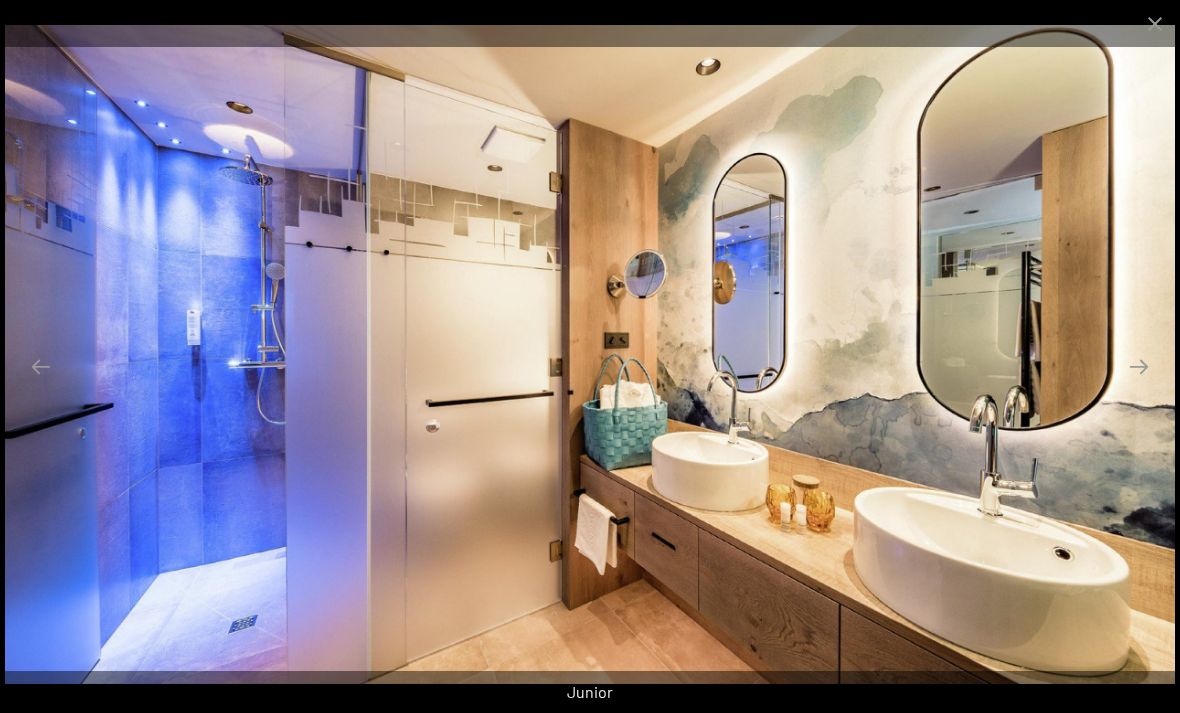 click at bounding box center [1139, 366] 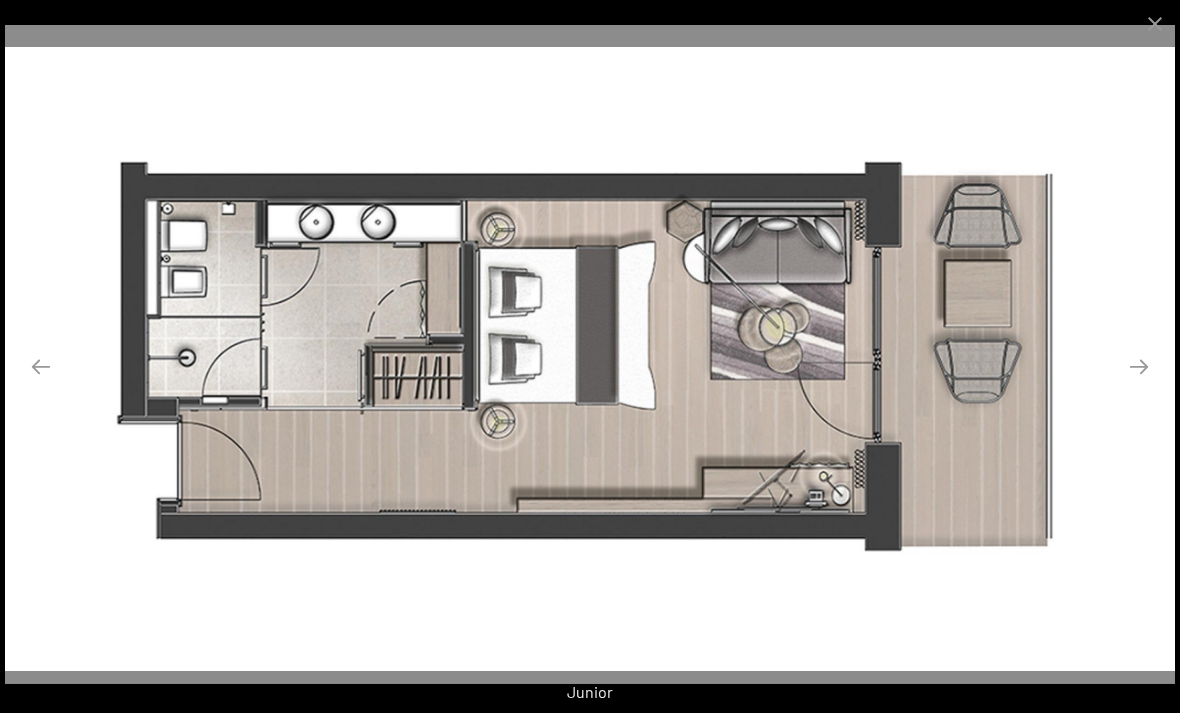 click at bounding box center (1139, 366) 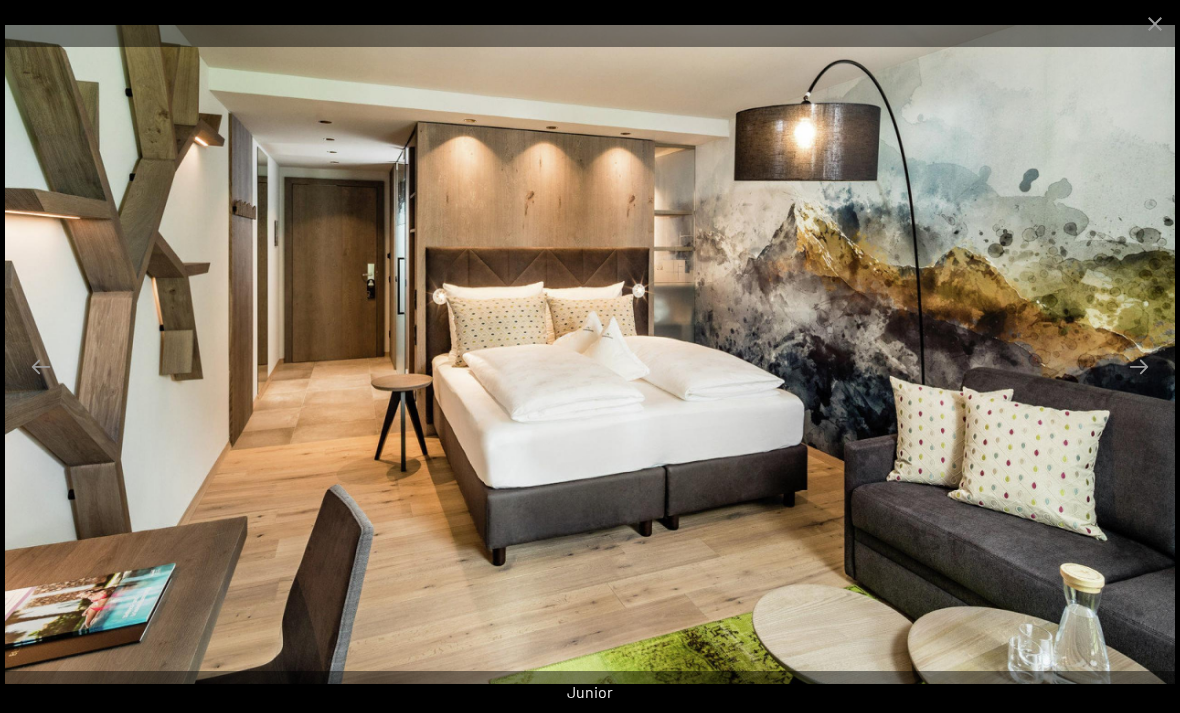click at bounding box center (1155, 23) 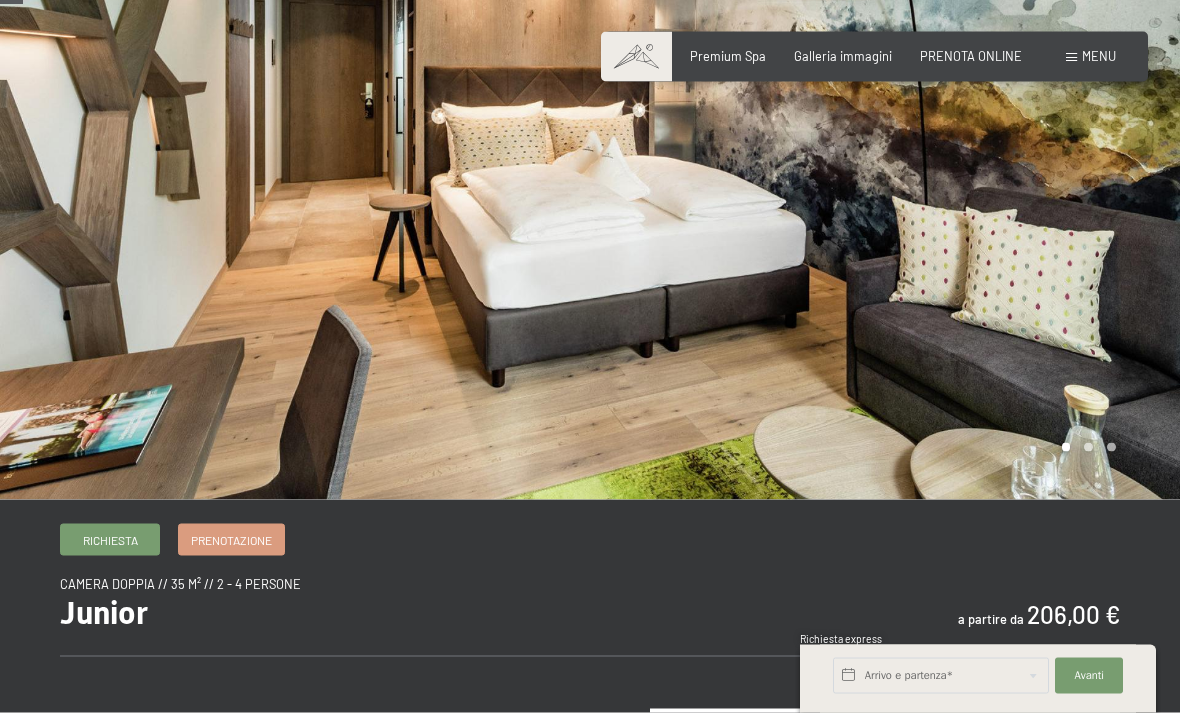 scroll, scrollTop: 0, scrollLeft: 0, axis: both 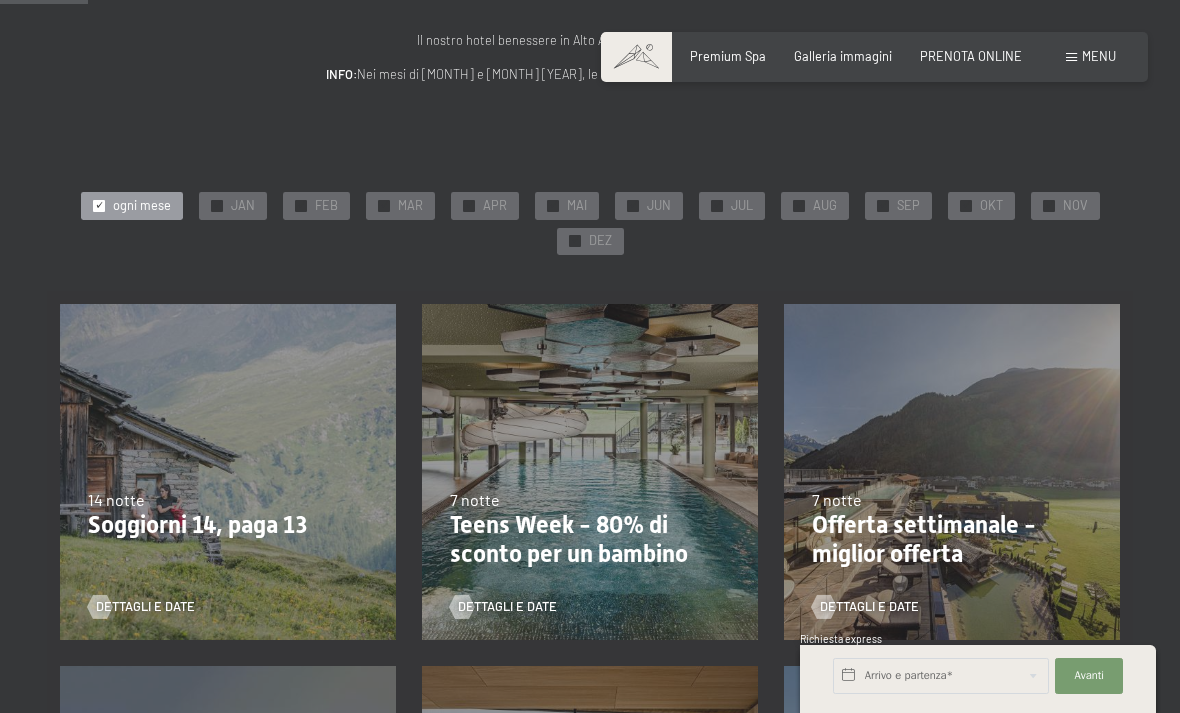 click on "DEZ" at bounding box center [600, 241] 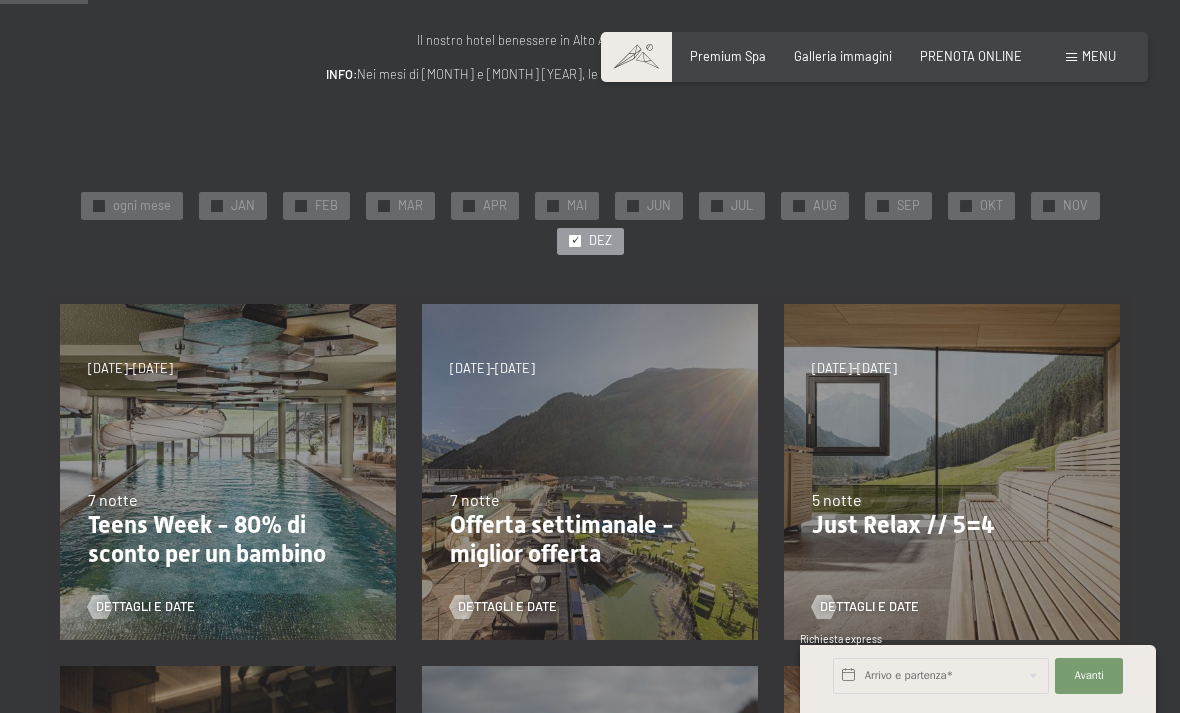 click on "✓       DEZ" at bounding box center (590, 242) 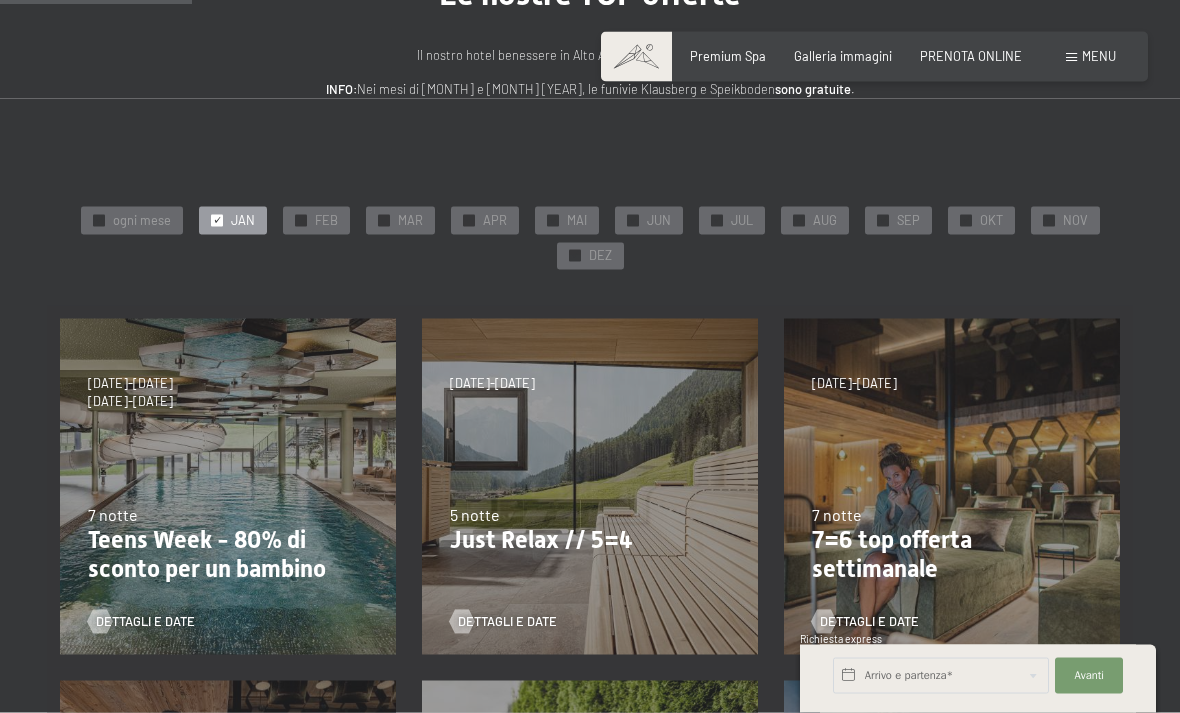 scroll, scrollTop: 0, scrollLeft: 0, axis: both 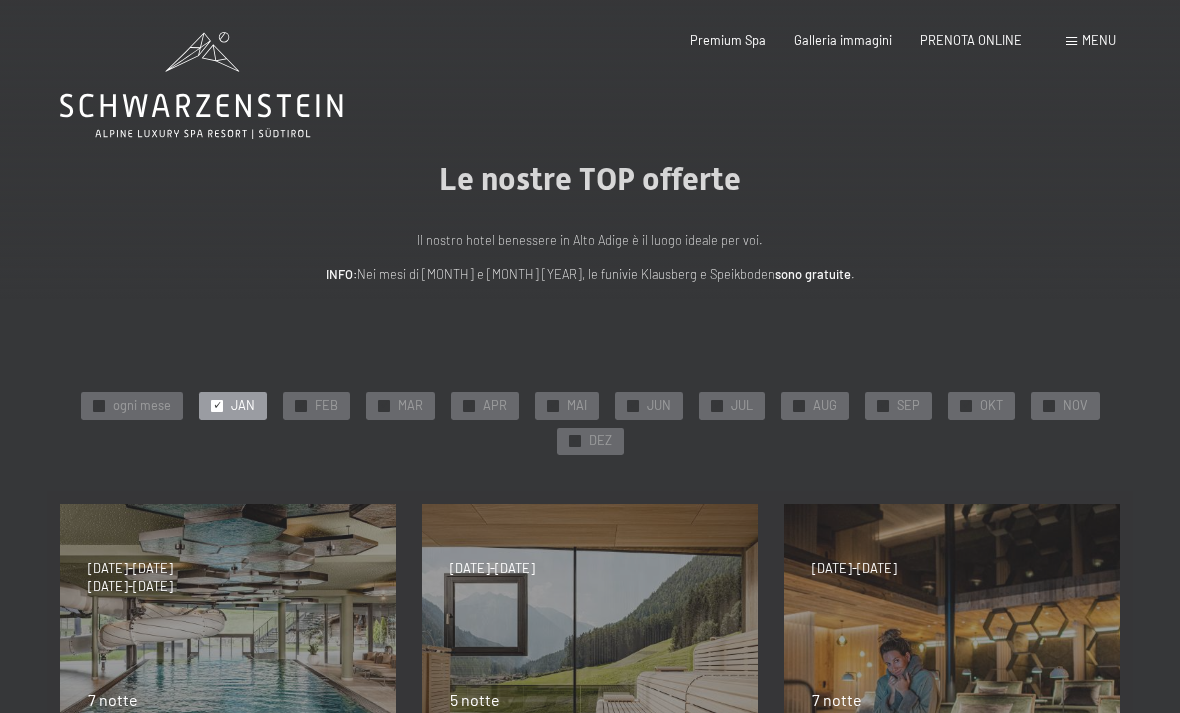 click on "Menu" at bounding box center (1091, 41) 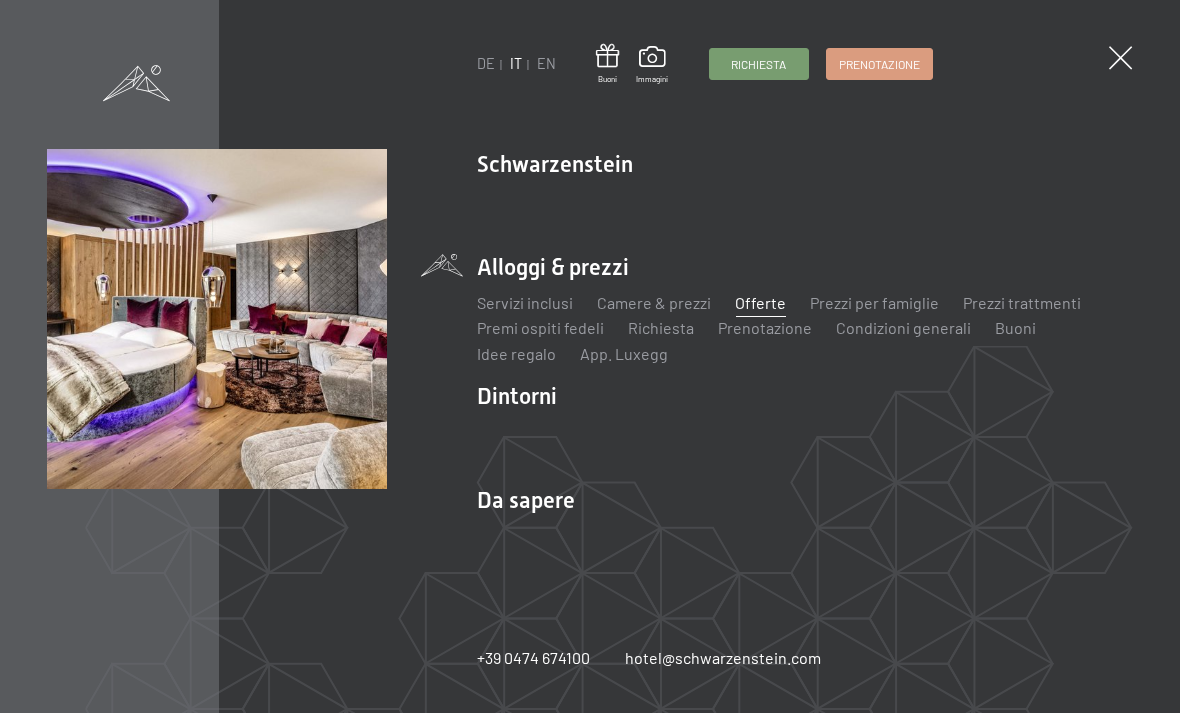 click on "DE         IT         EN                Buoni             Immagini               Richiesta           Prenotazione                    DE         IT         EN                       Schwarzenstein           Novità allo Schwarzenstein         I padroni di casa         Premium spa         Cucina gourmet         Attività         Programma settimanale         Immagini             Family         GoGreen         Belvita         Immagini                     Alloggi & prezzi           Servizi inclusi         Camere & prezzi         Lista             Offerte         Lista             Prezzi per famiglie         Prezzi trattmenti         Premi ospiti fedeli         Richiesta         Prenotazione         Condizioni generali         Buoni         Idee regalo         App. Luxegg                     Dintorni           Aurina         Ski & Winter         Sci         Scuola di sci             Trekking in estate         Escursioni         Bici" at bounding box center (590, 356) 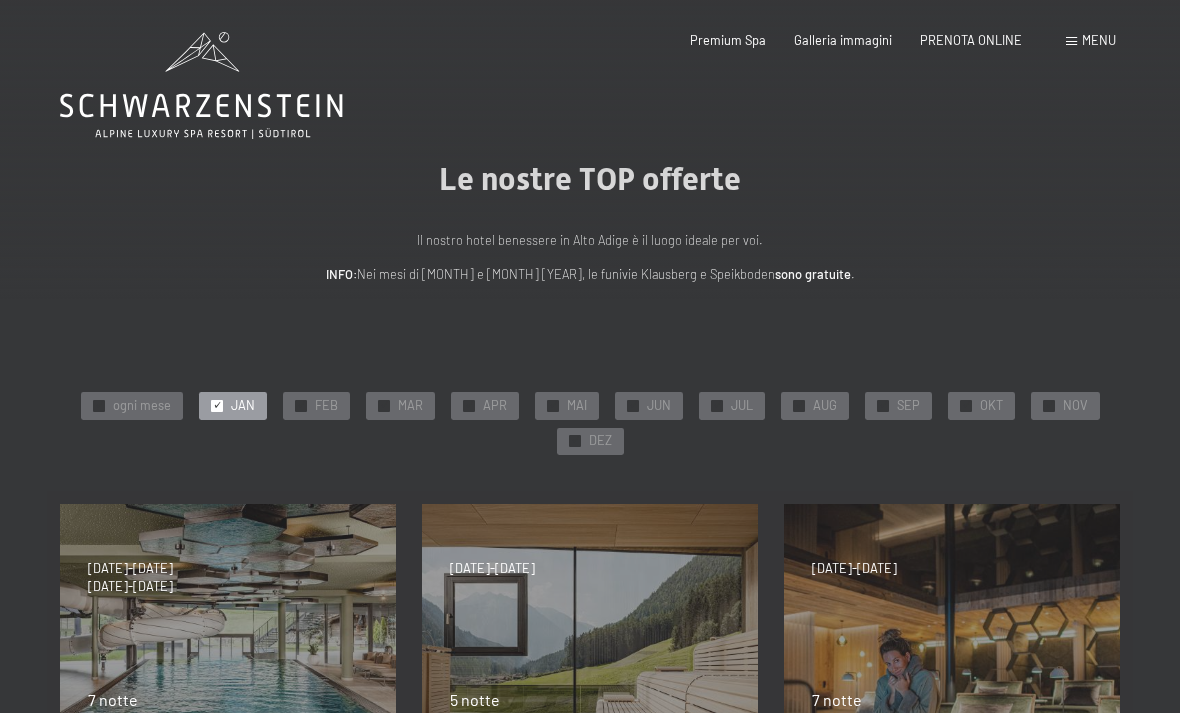click on "PRENOTA ONLINE" at bounding box center [971, 41] 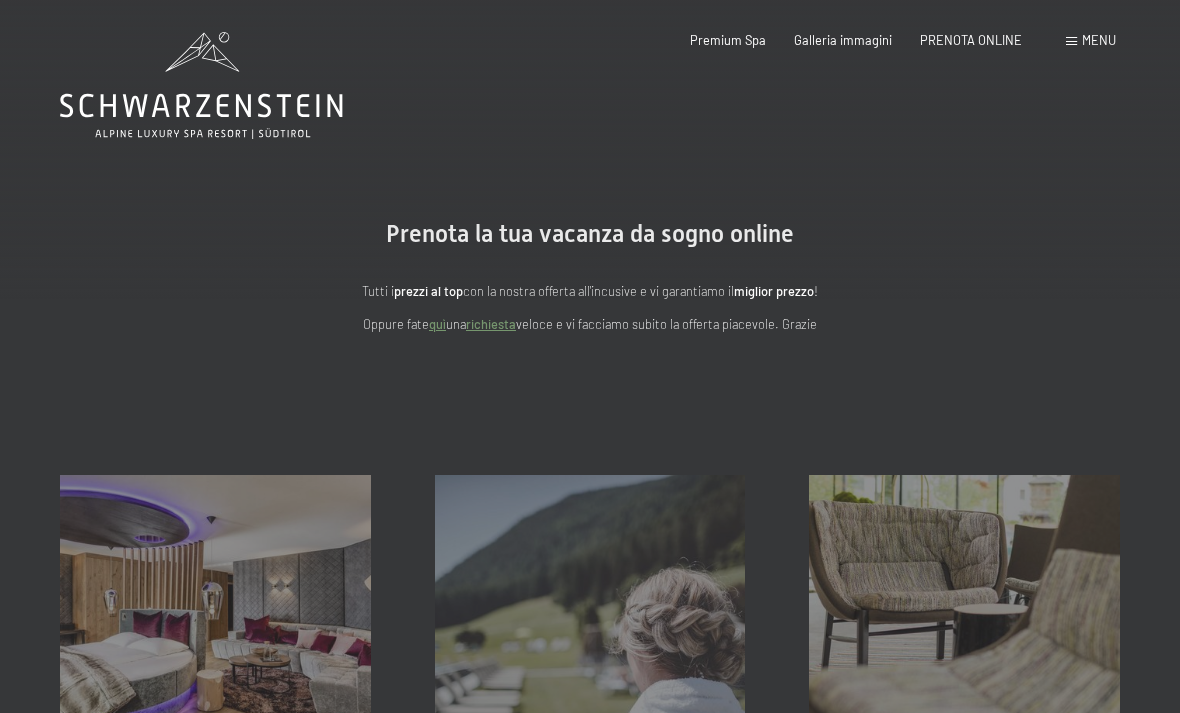 scroll, scrollTop: 352, scrollLeft: 0, axis: vertical 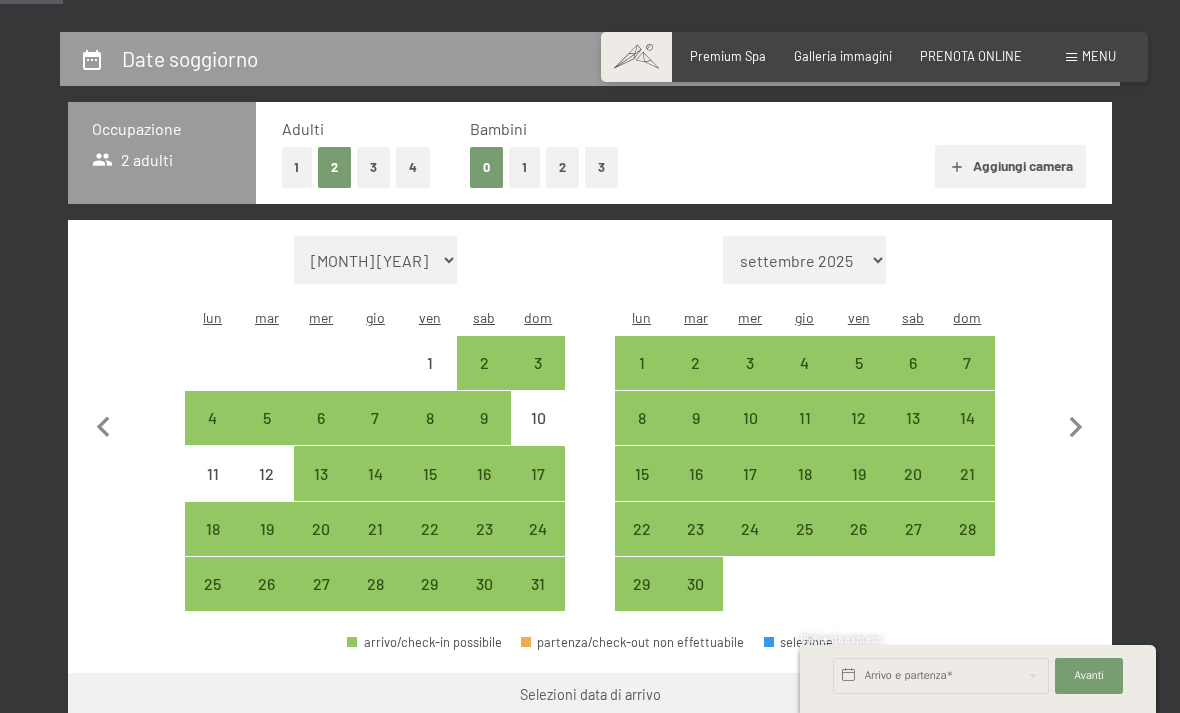 click on "Aggiungi camera" at bounding box center [1010, 167] 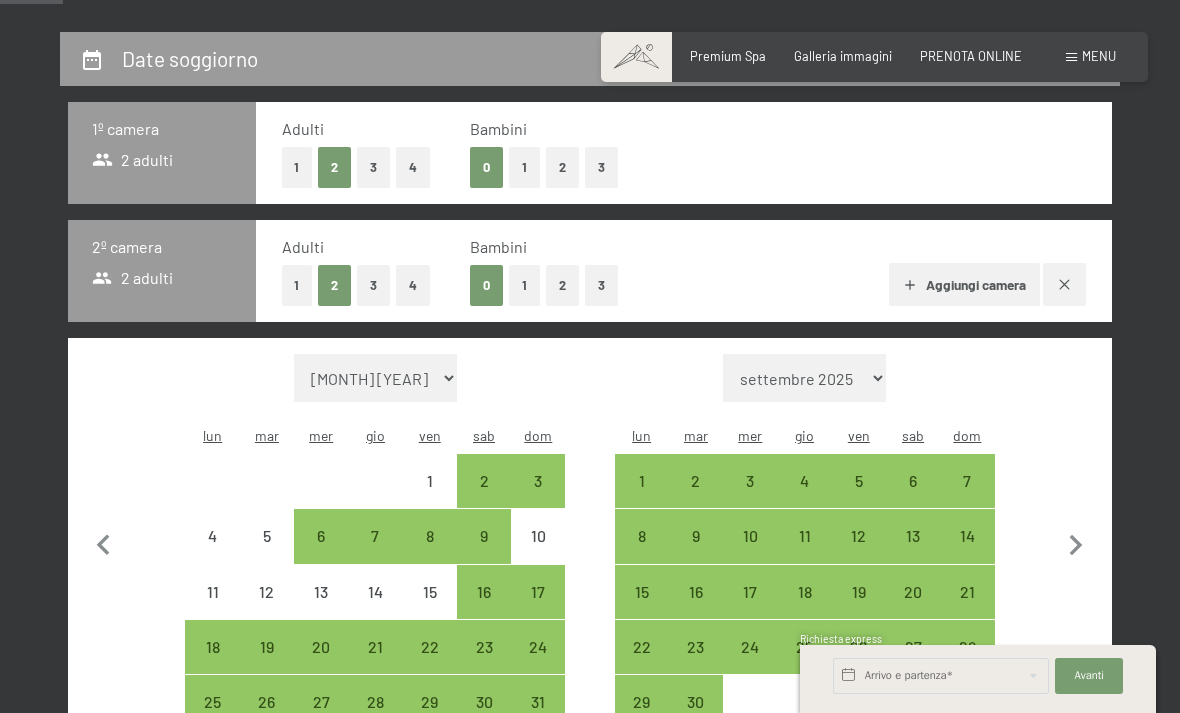 click on "1" at bounding box center [524, 285] 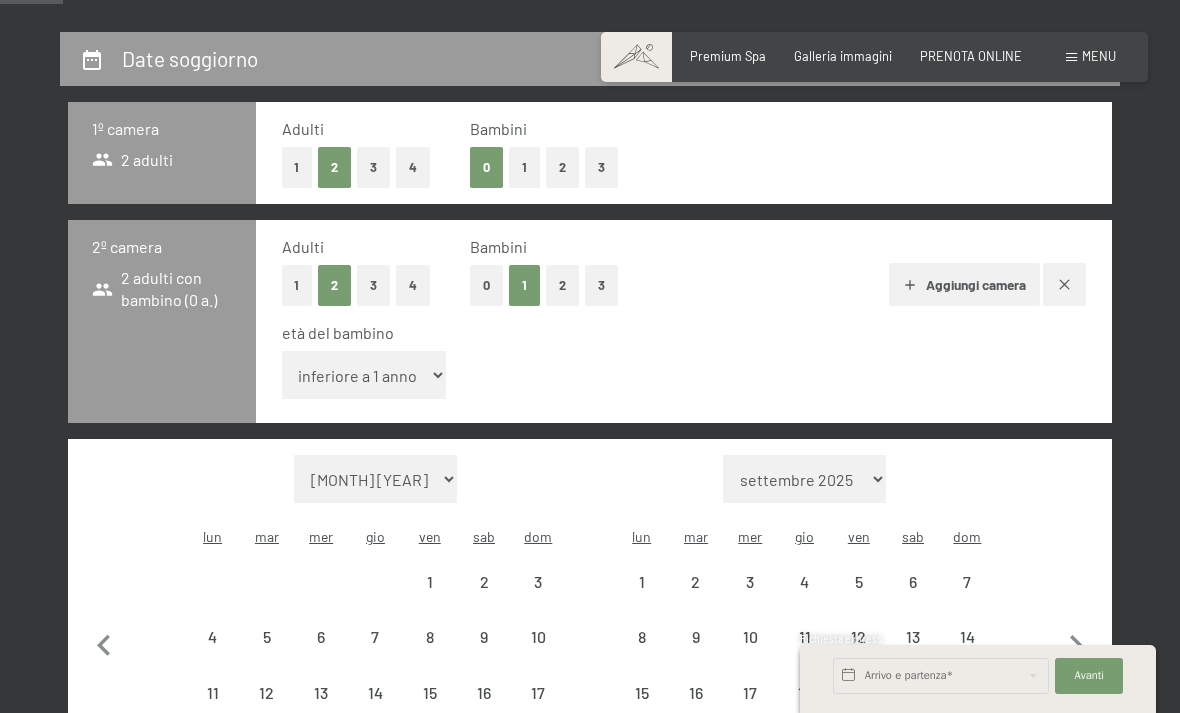 click on "inferiore a 1 anno 1 anno 2 anni 3 anni 4 anni 5 anni 6 anni 7 anni 8 anni 9 anni 10 anni 11 anni 12 anni 13 anni 14 anni 15 anni 16 anni 17 anni" at bounding box center [364, 375] 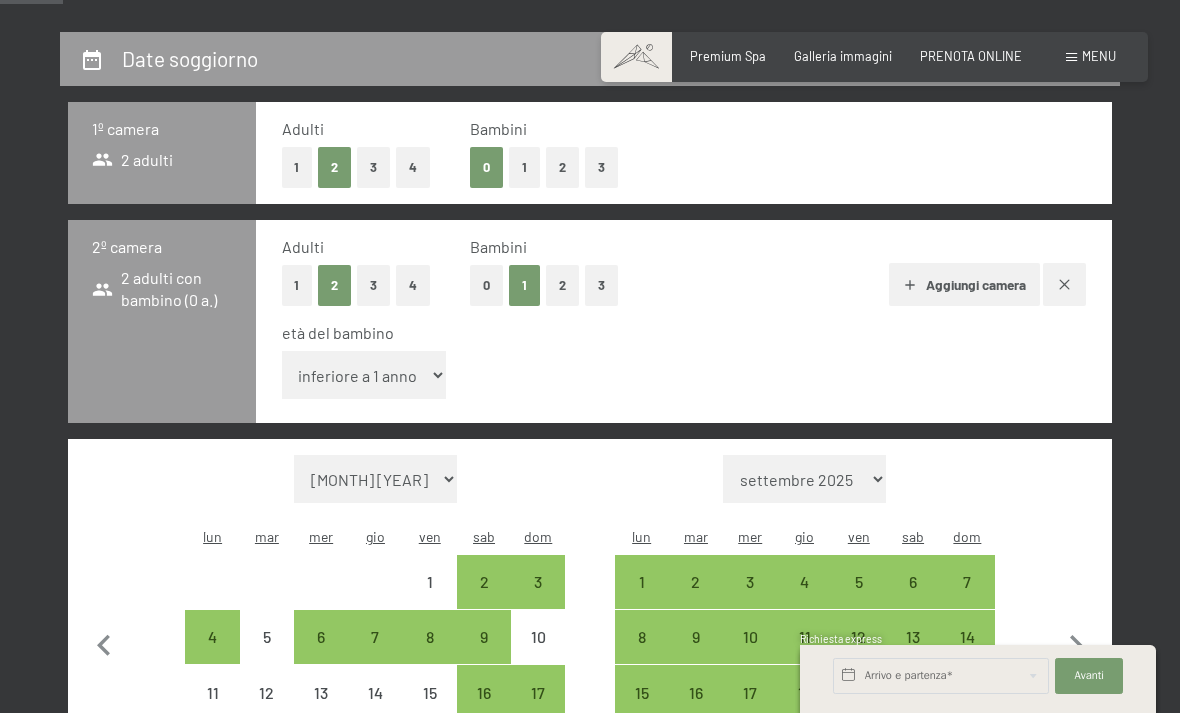 click on "inferiore a 1 anno 1 anno 2 anni 3 anni 4 anni 5 anni 6 anni 7 anni 8 anni 9 anni 10 anni 11 anni 12 anni 13 anni 14 anni 15 anni 16 anni 17 anni" at bounding box center (364, 375) 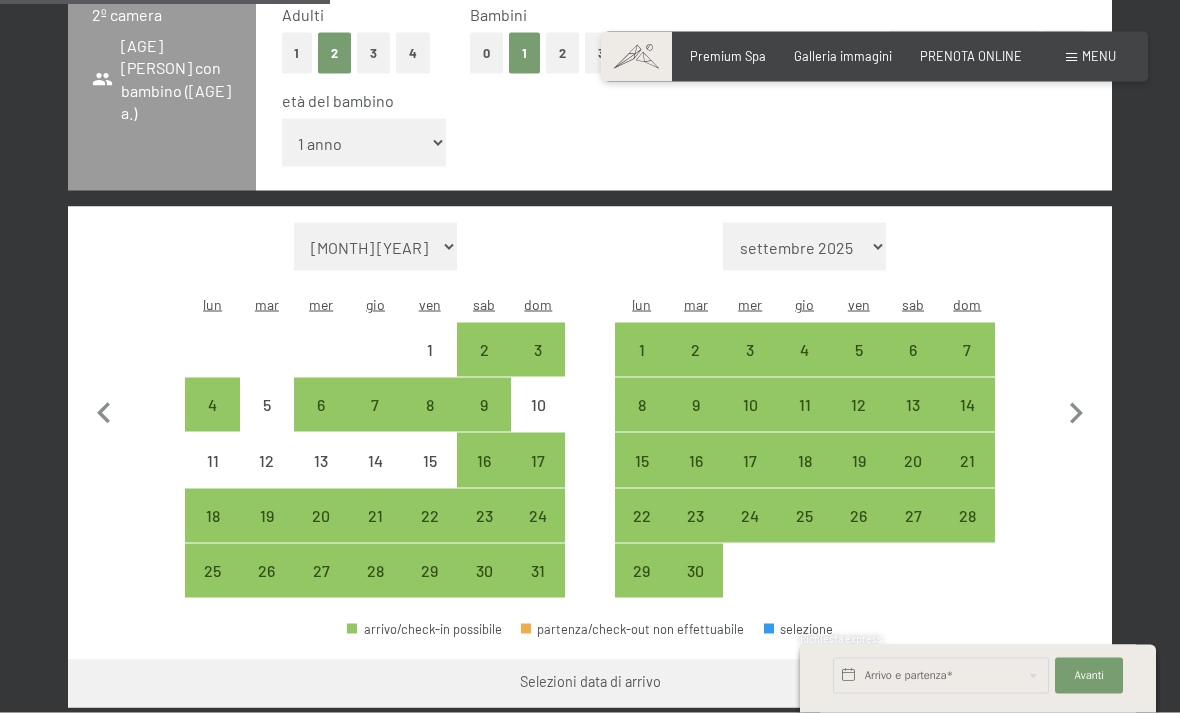 scroll, scrollTop: 599, scrollLeft: 0, axis: vertical 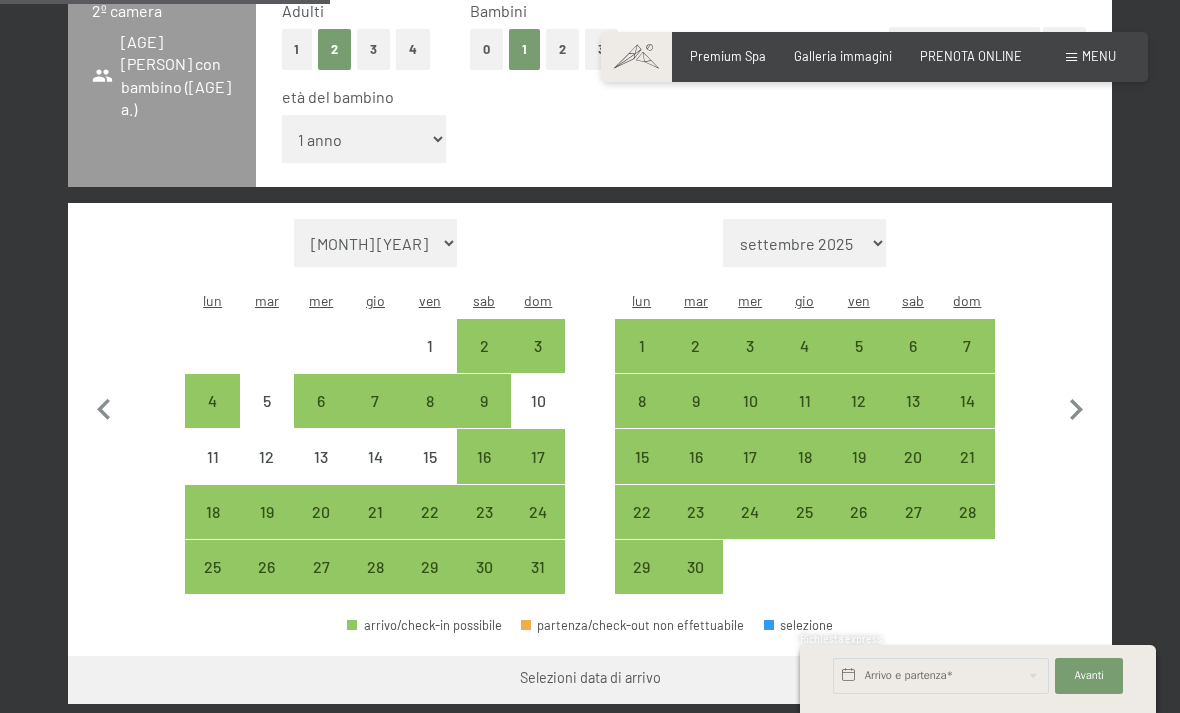 click 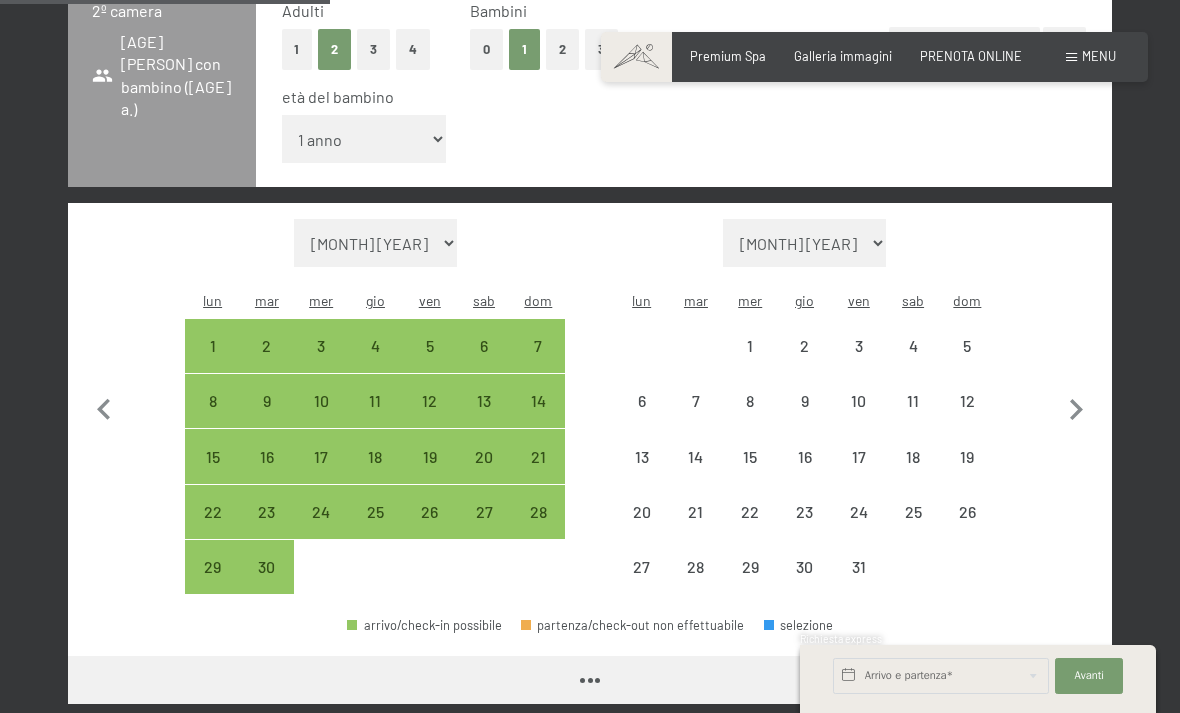 click 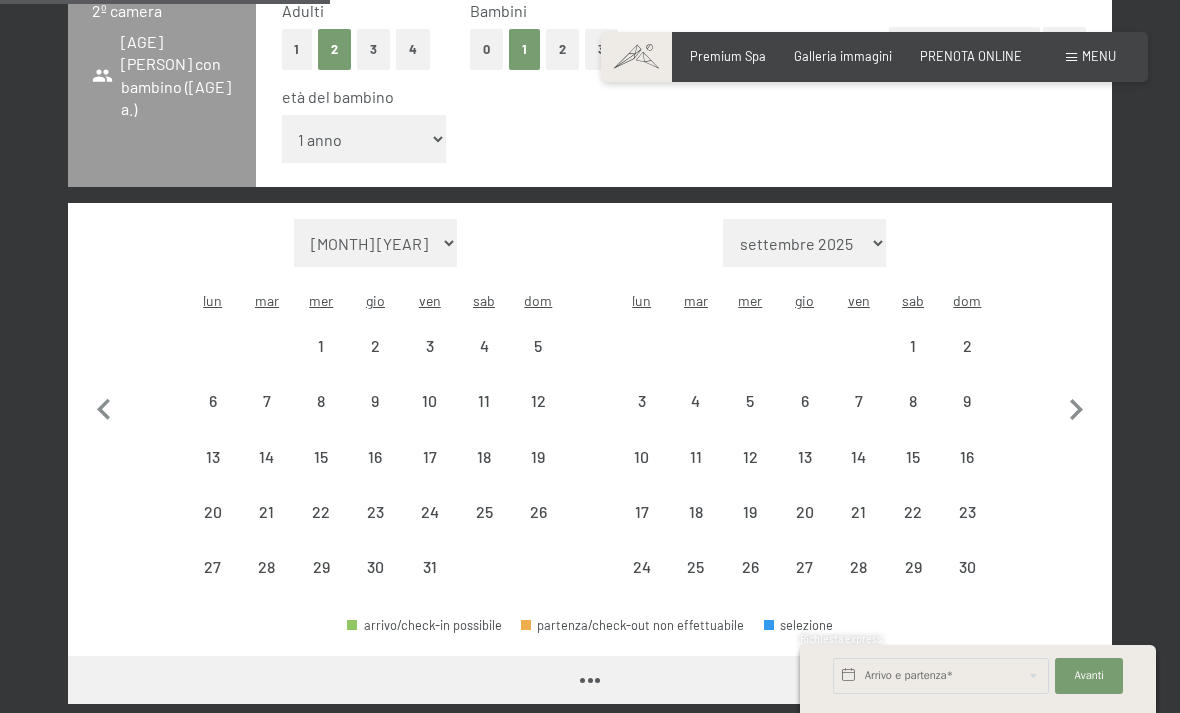 select on "2025-10-01" 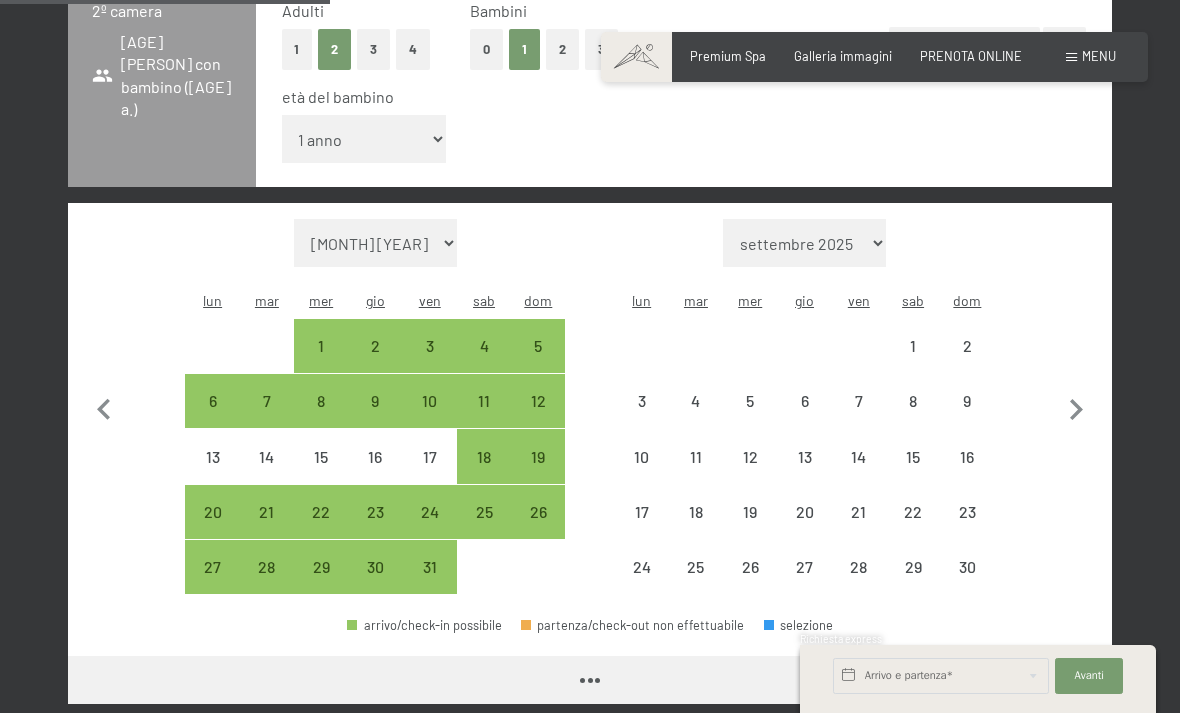 click 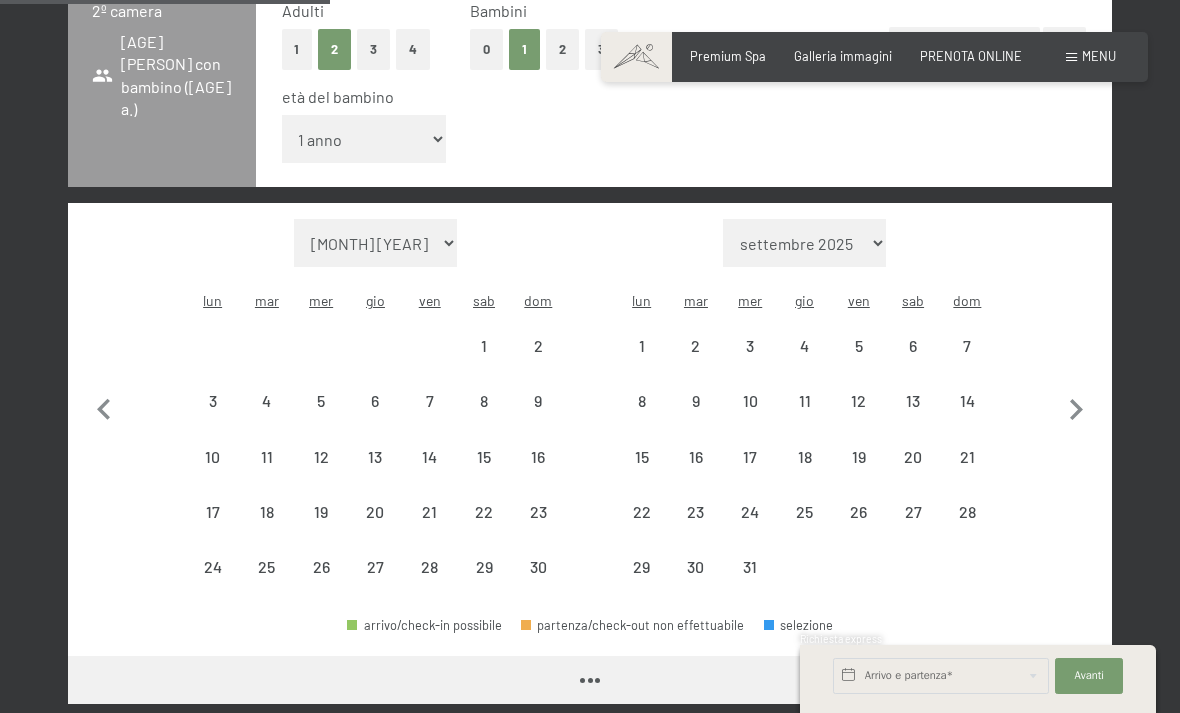 select on "[YYYY]-[MM]-[DD]" 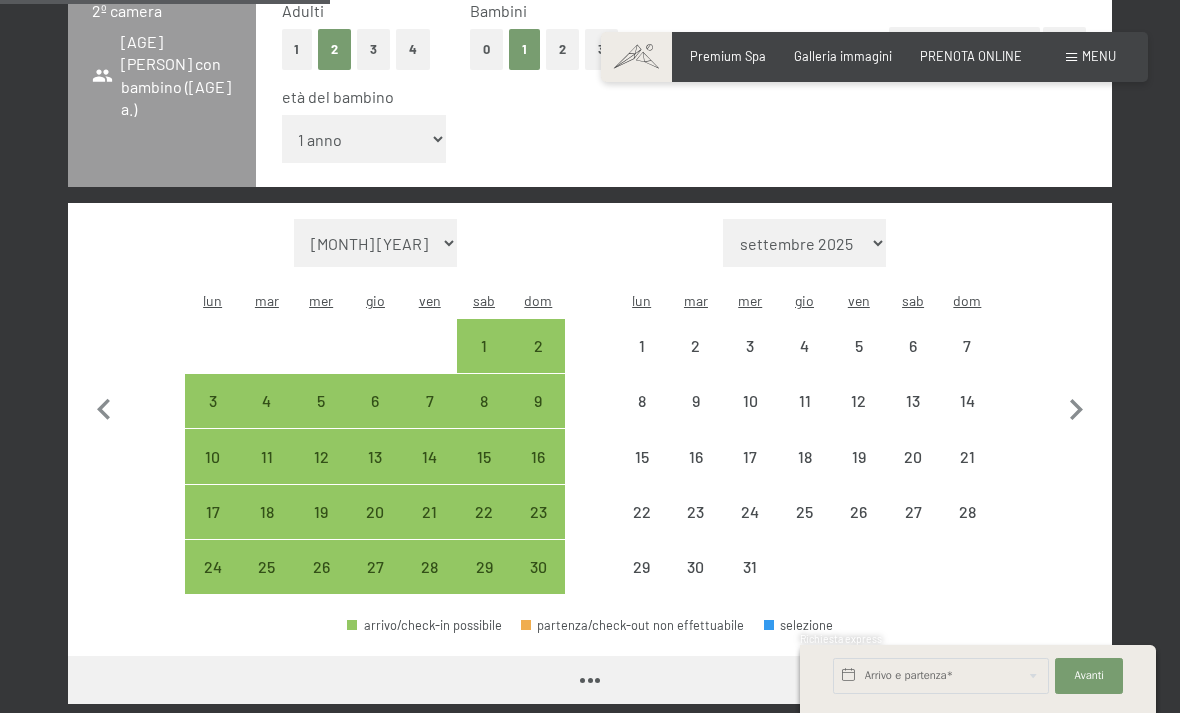select on "[YYYY]-[MM]-[DD]" 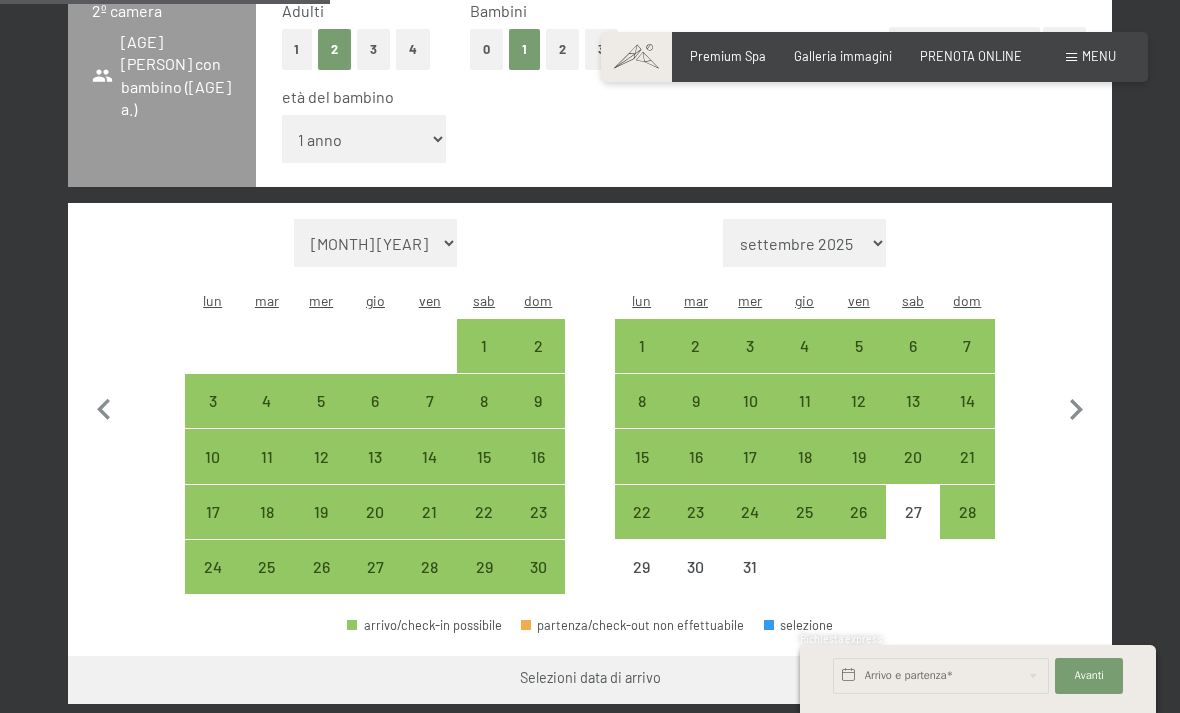 click 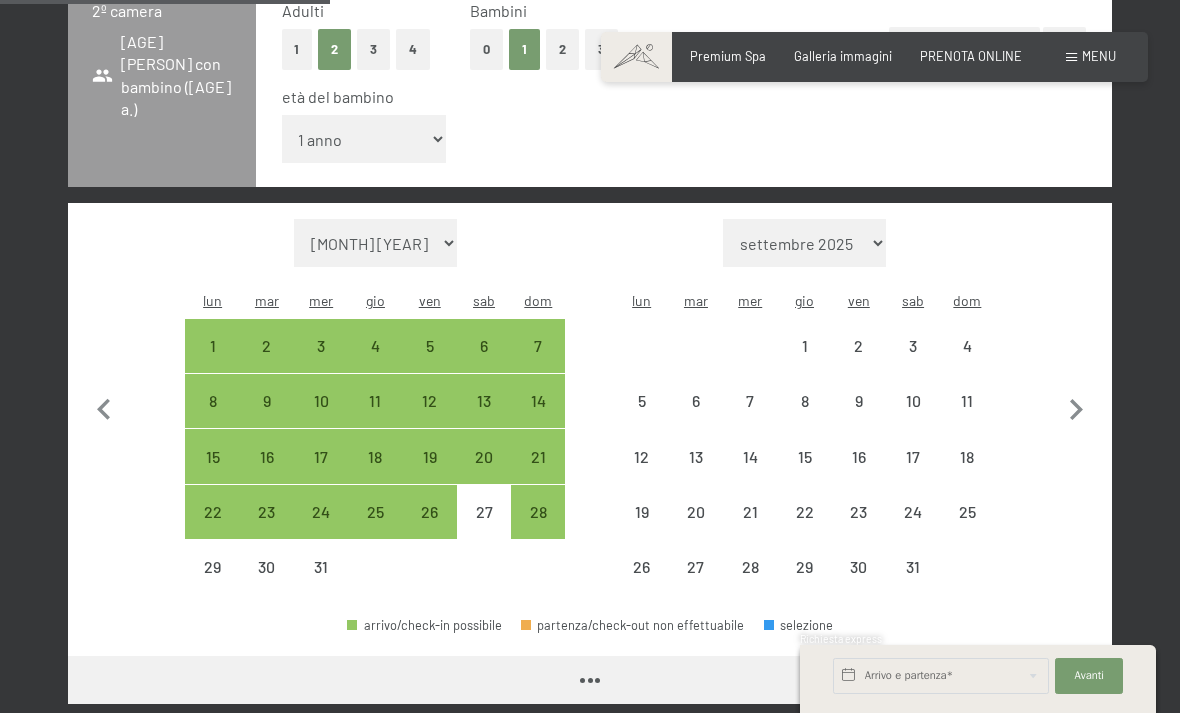 select on "[YYYY]-[MM]-[DD]" 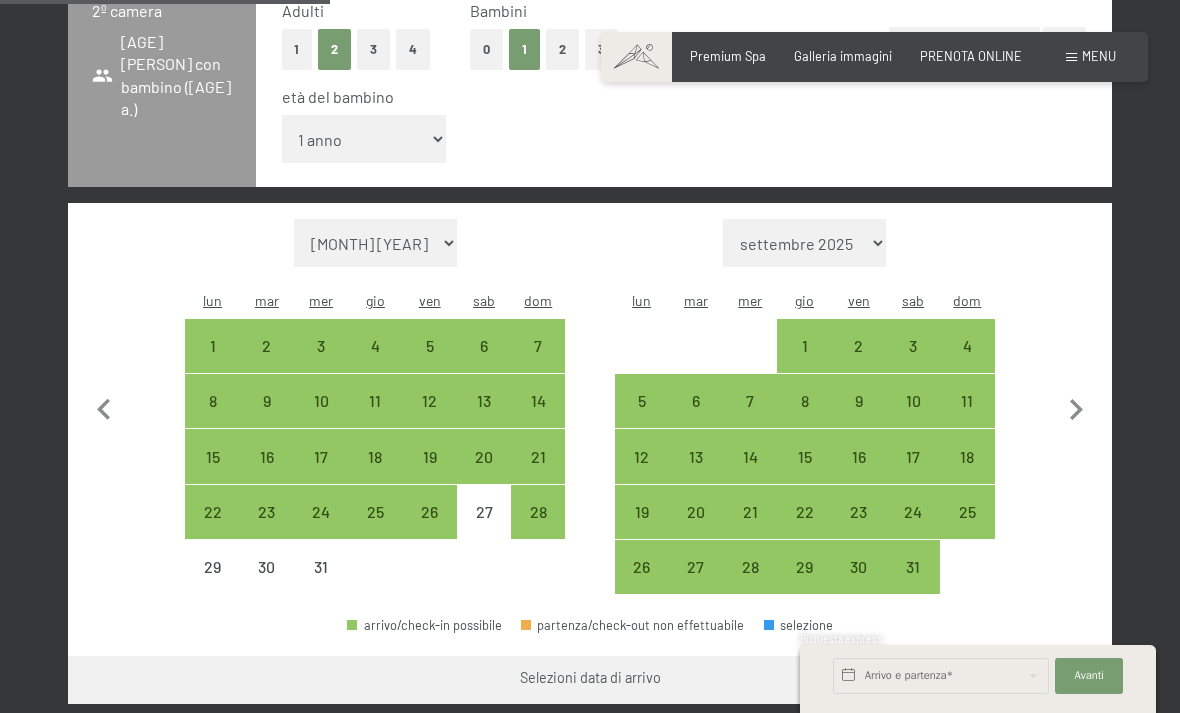 click on "2" at bounding box center [859, 363] 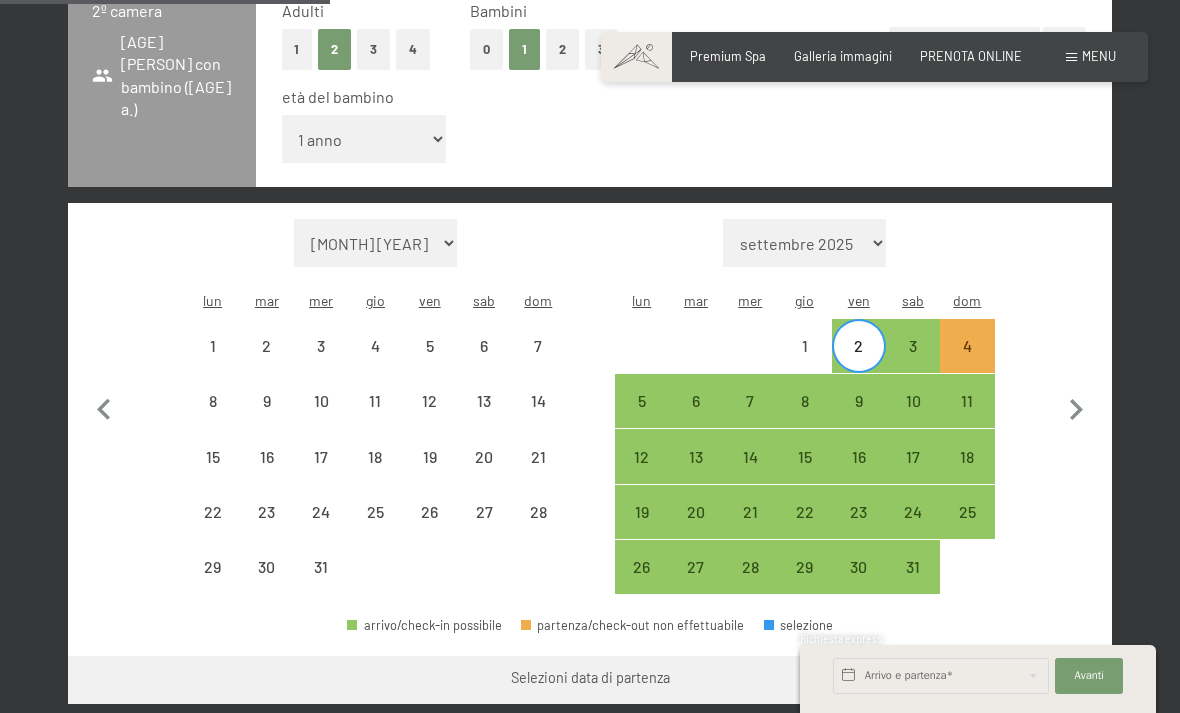 click on "7" at bounding box center (750, 418) 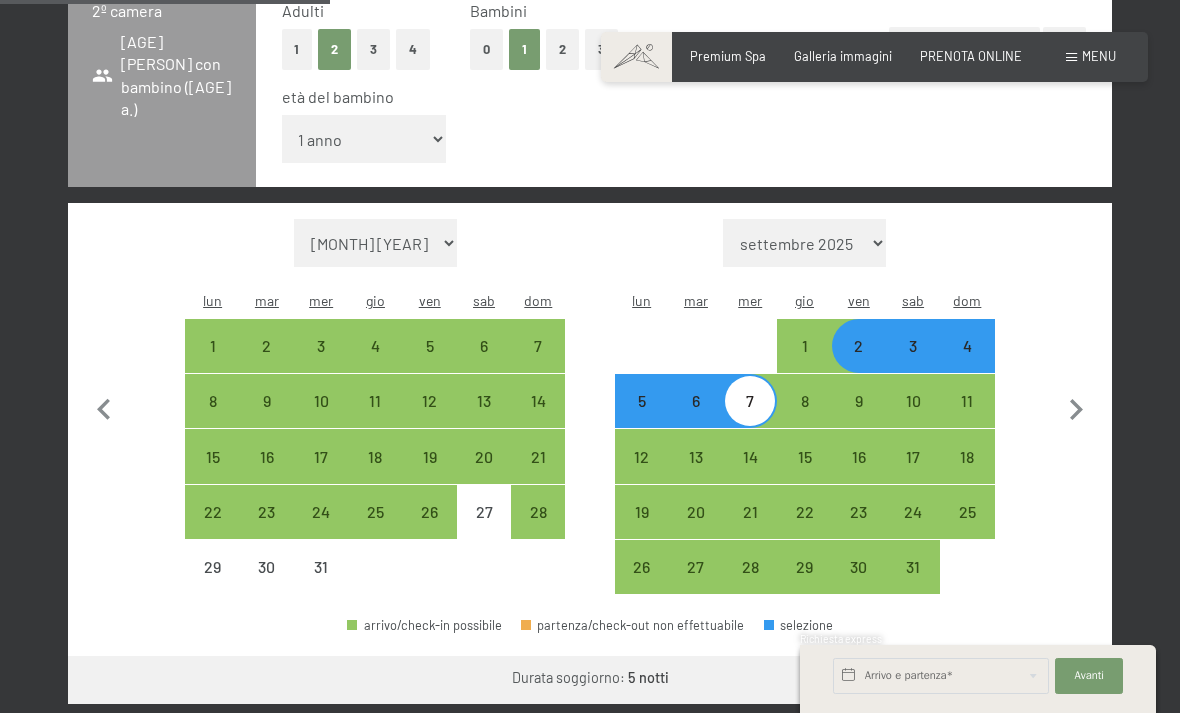 click on "6" at bounding box center [696, 418] 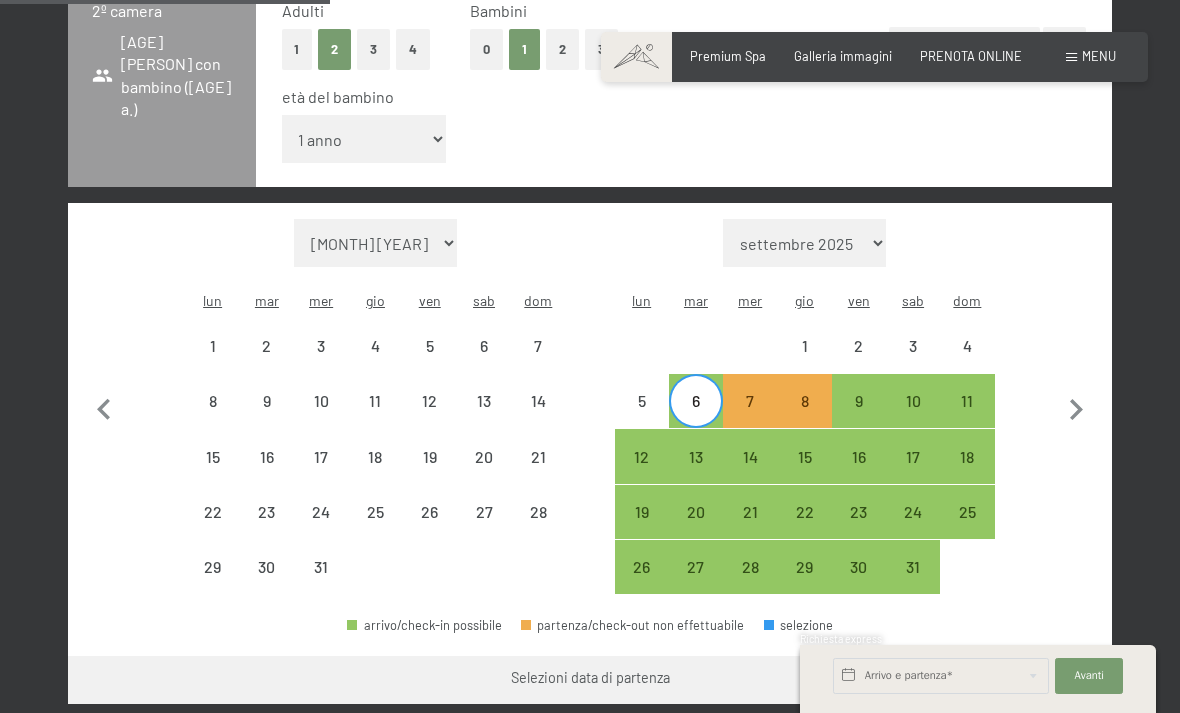 click on "2" at bounding box center (859, 363) 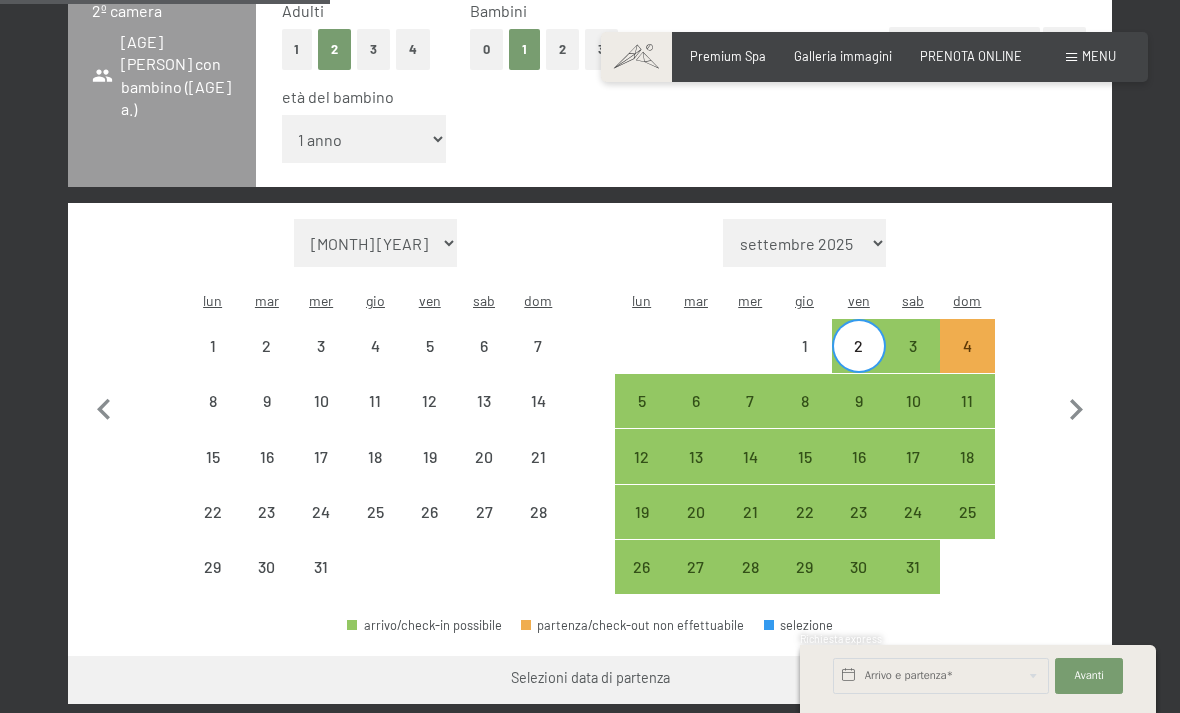 click on "6" at bounding box center (696, 418) 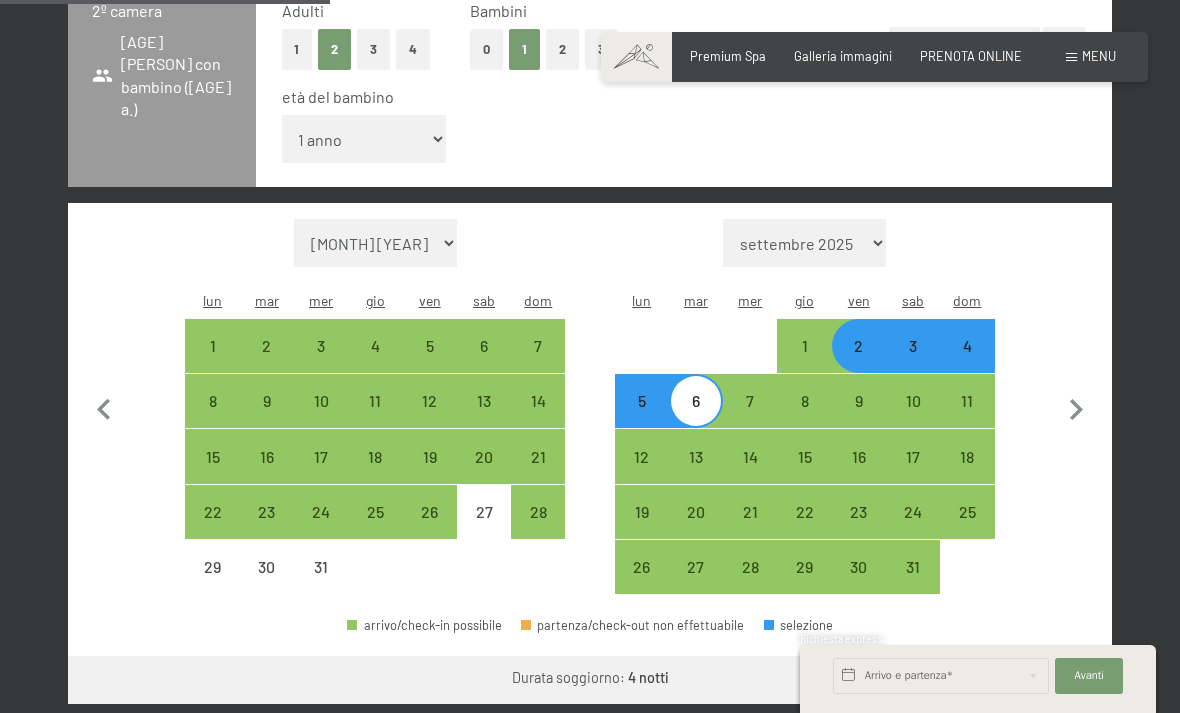 click on "Vai a «Camera»" at bounding box center (1035, 680) 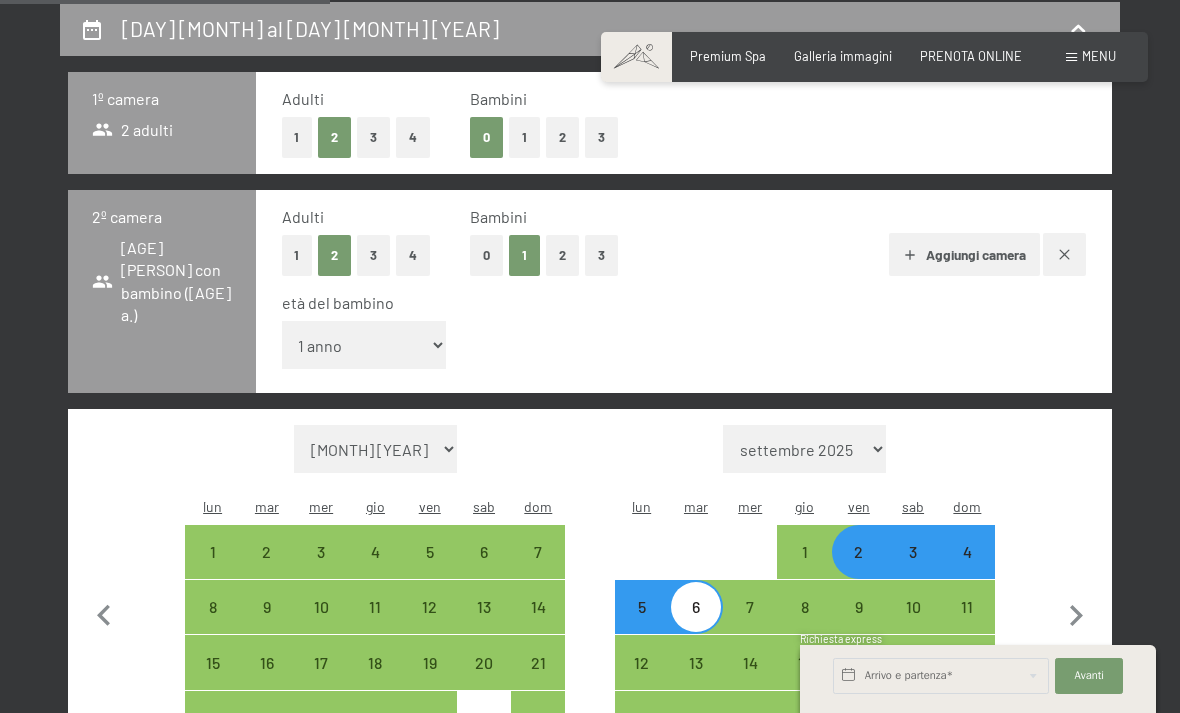 select on "[YYYY]-[MM]-[DD]" 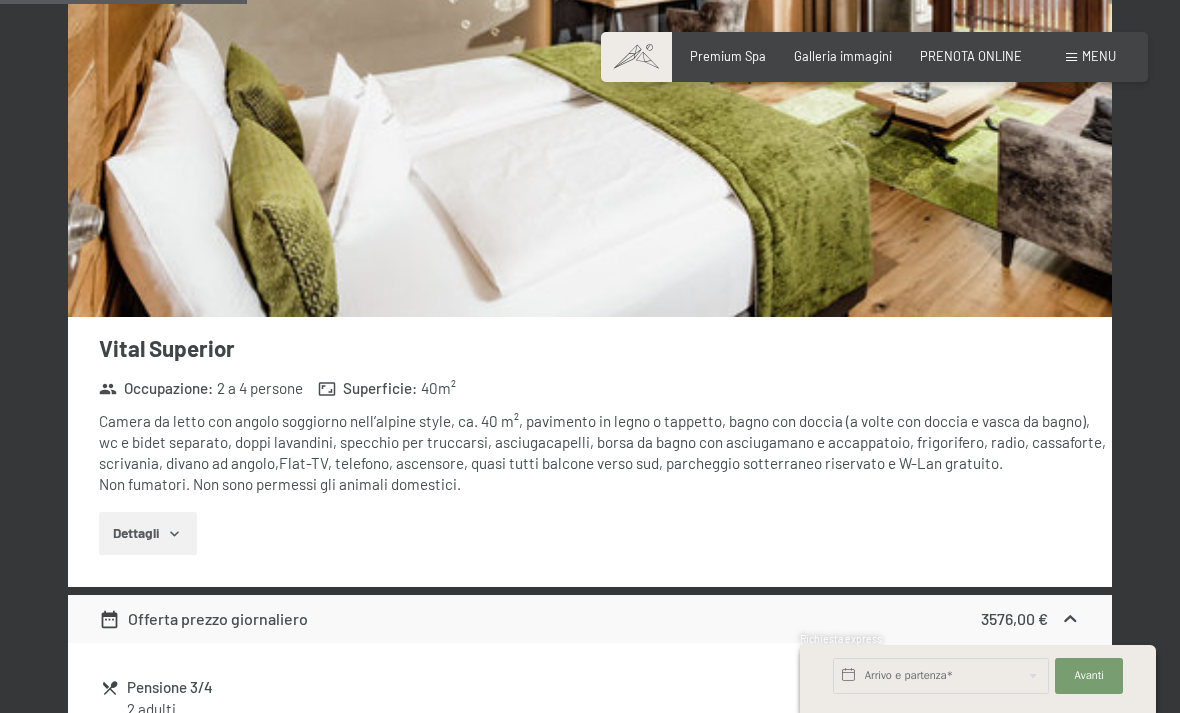 scroll, scrollTop: 2073, scrollLeft: 0, axis: vertical 